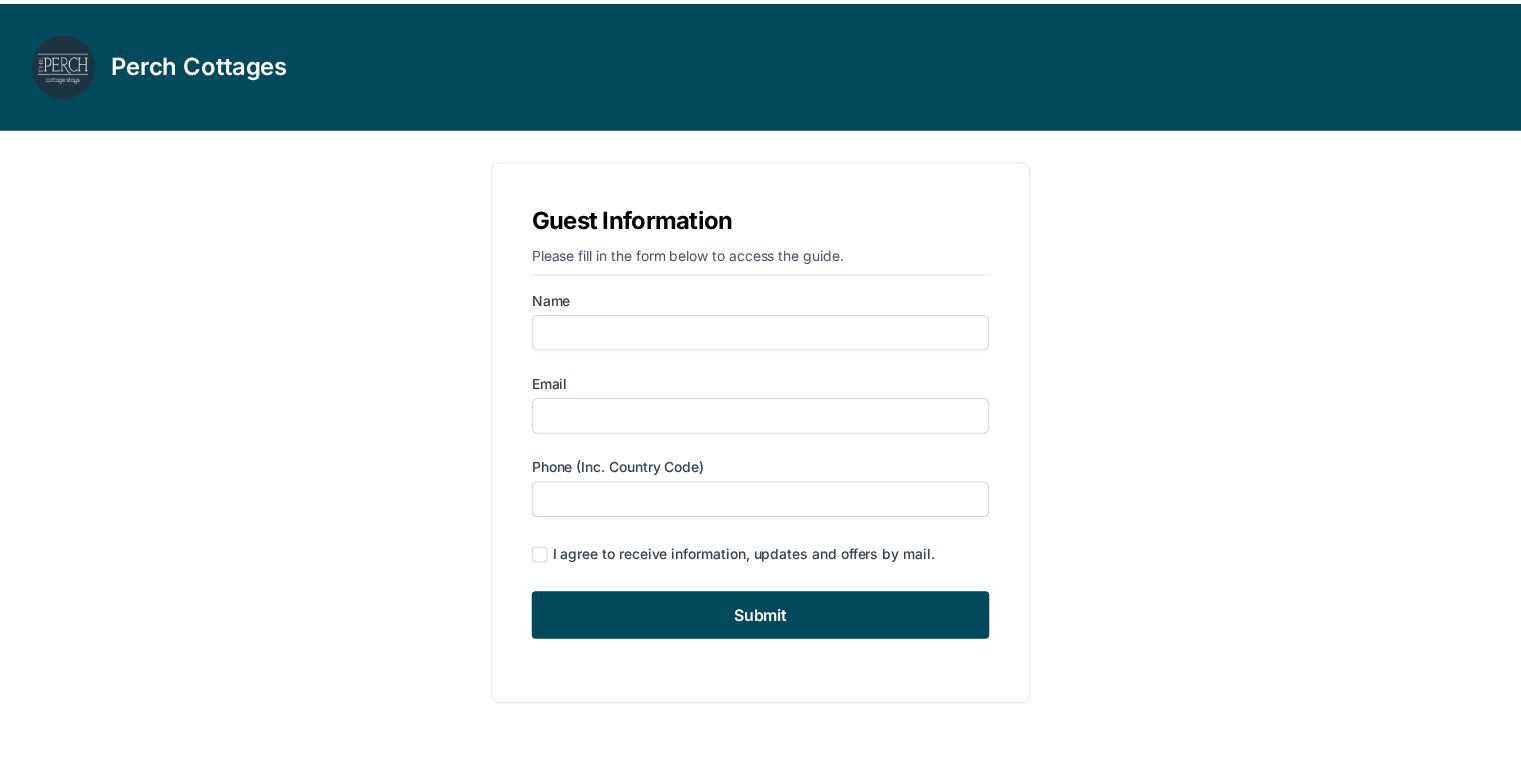 scroll, scrollTop: 0, scrollLeft: 0, axis: both 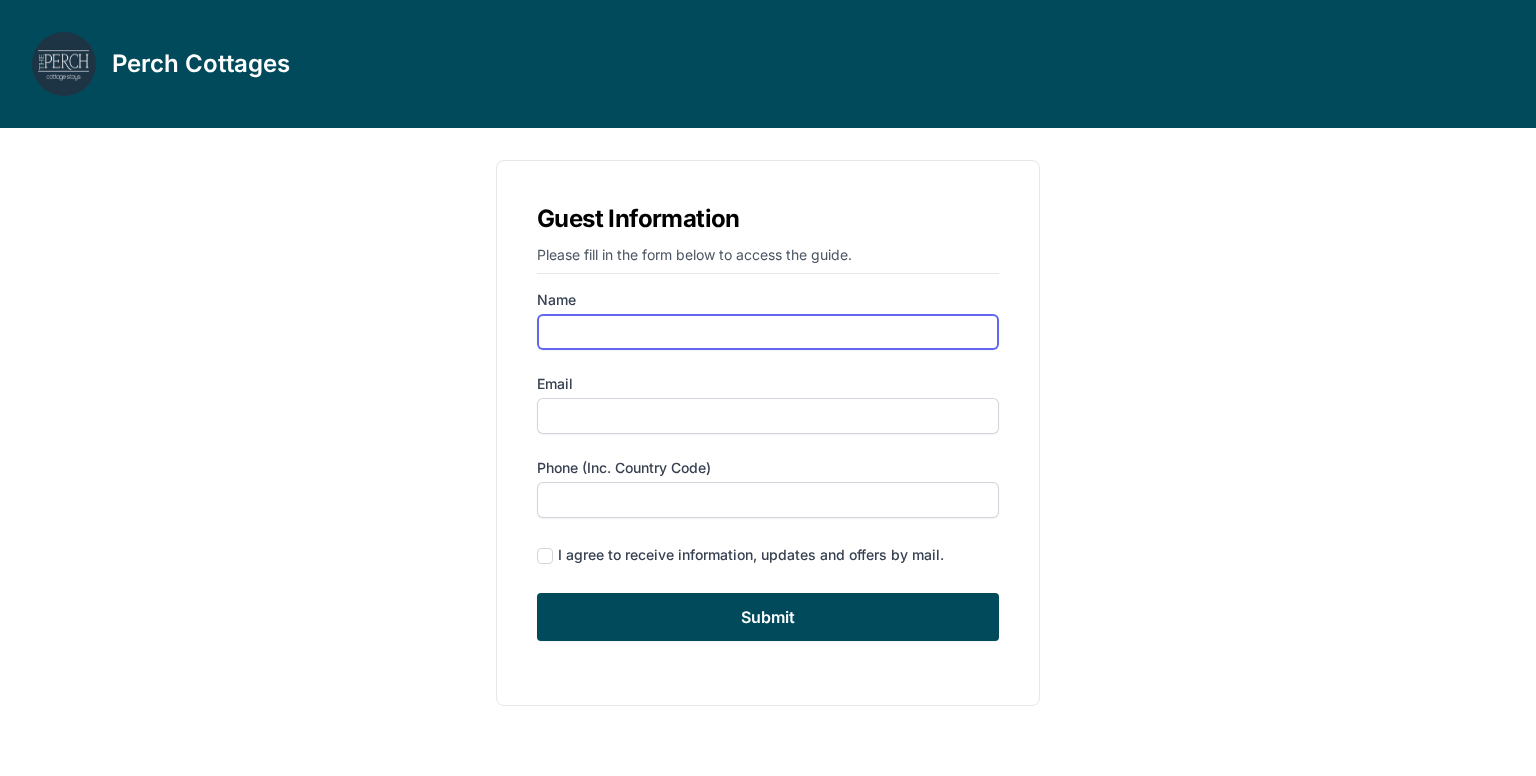 click on "Name" at bounding box center [768, 332] 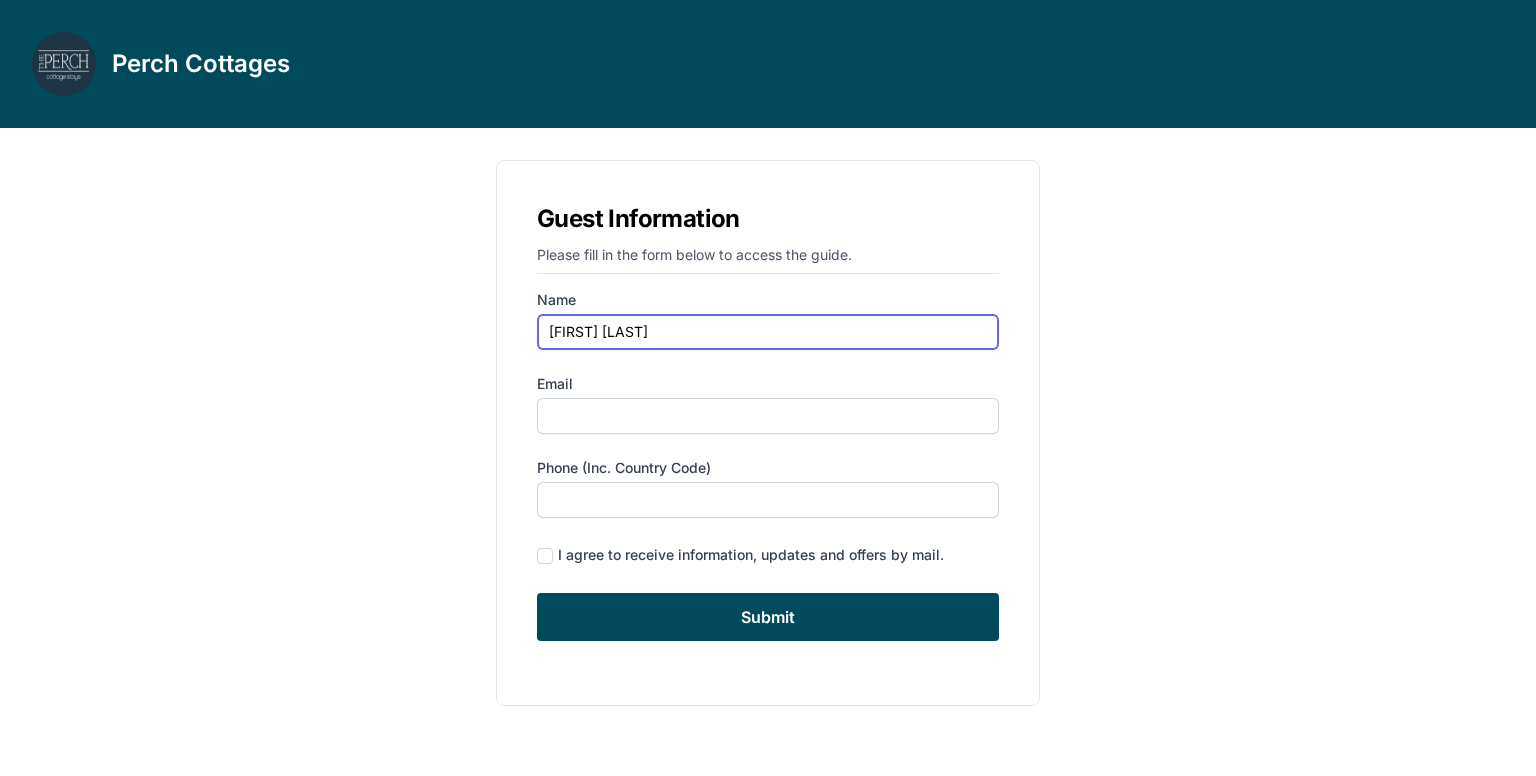 type on "[FIRST] [LAST]" 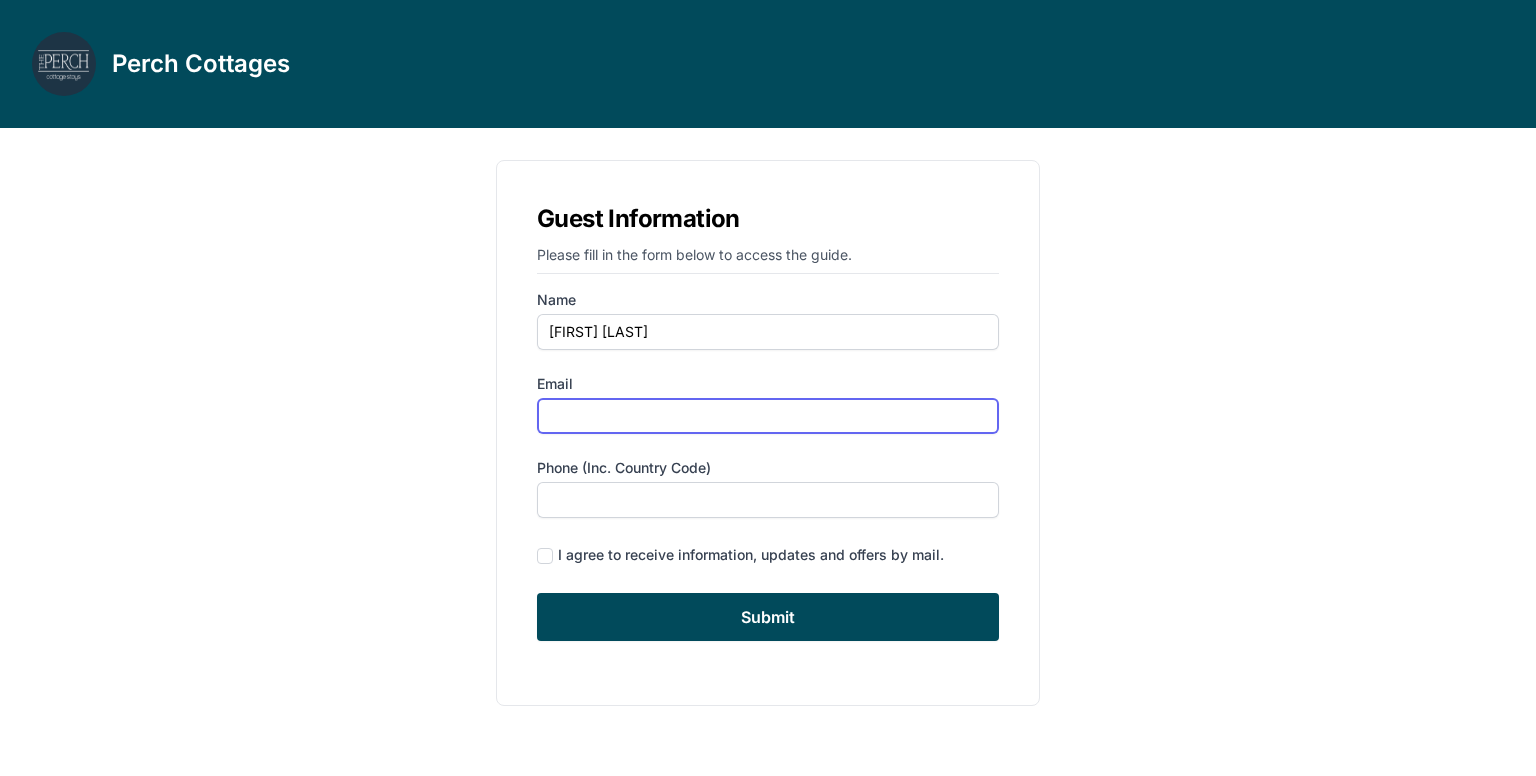 click on "Email" at bounding box center [768, 416] 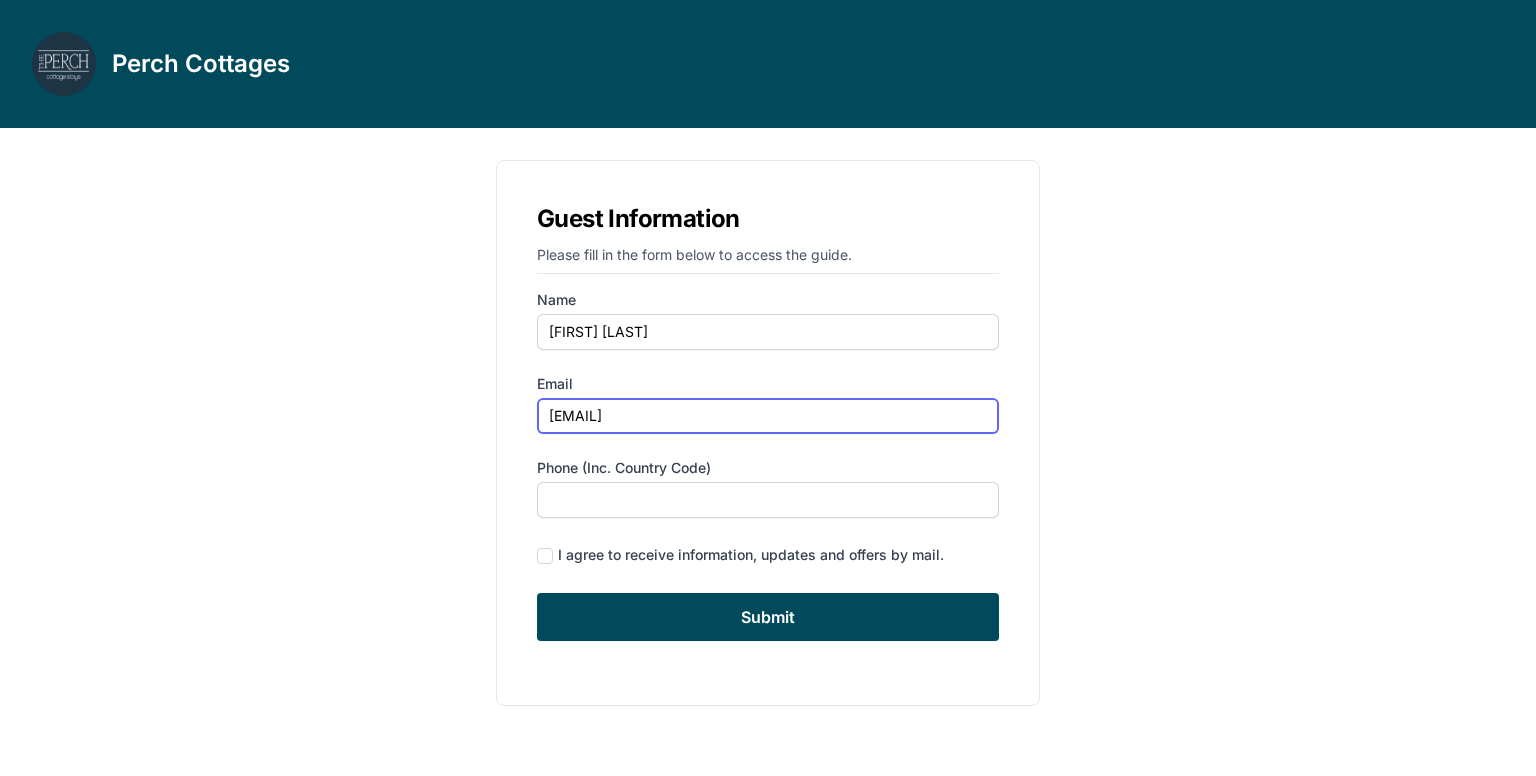 type on "[EMAIL]" 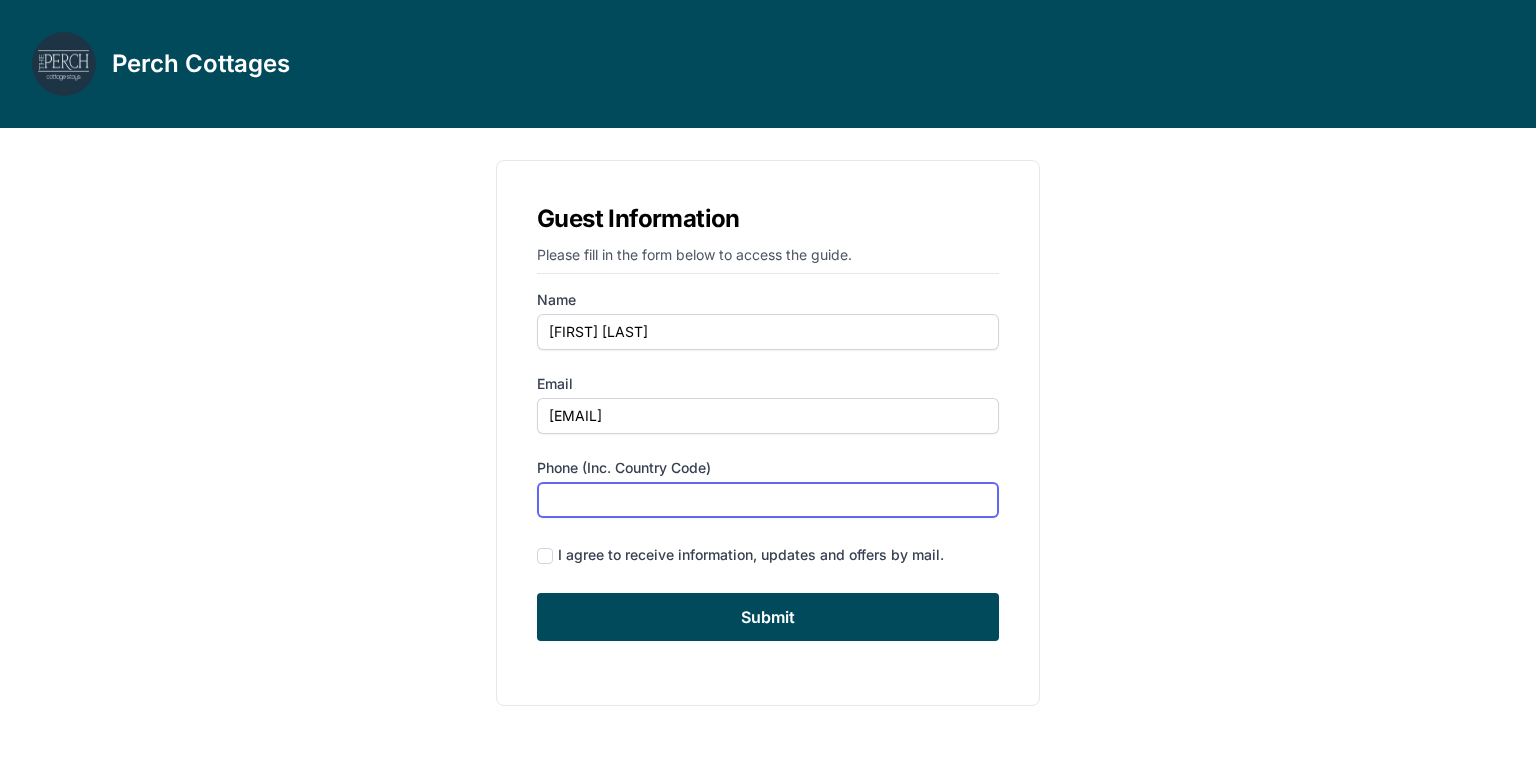 click on "Phone (inc. country code)" at bounding box center (768, 500) 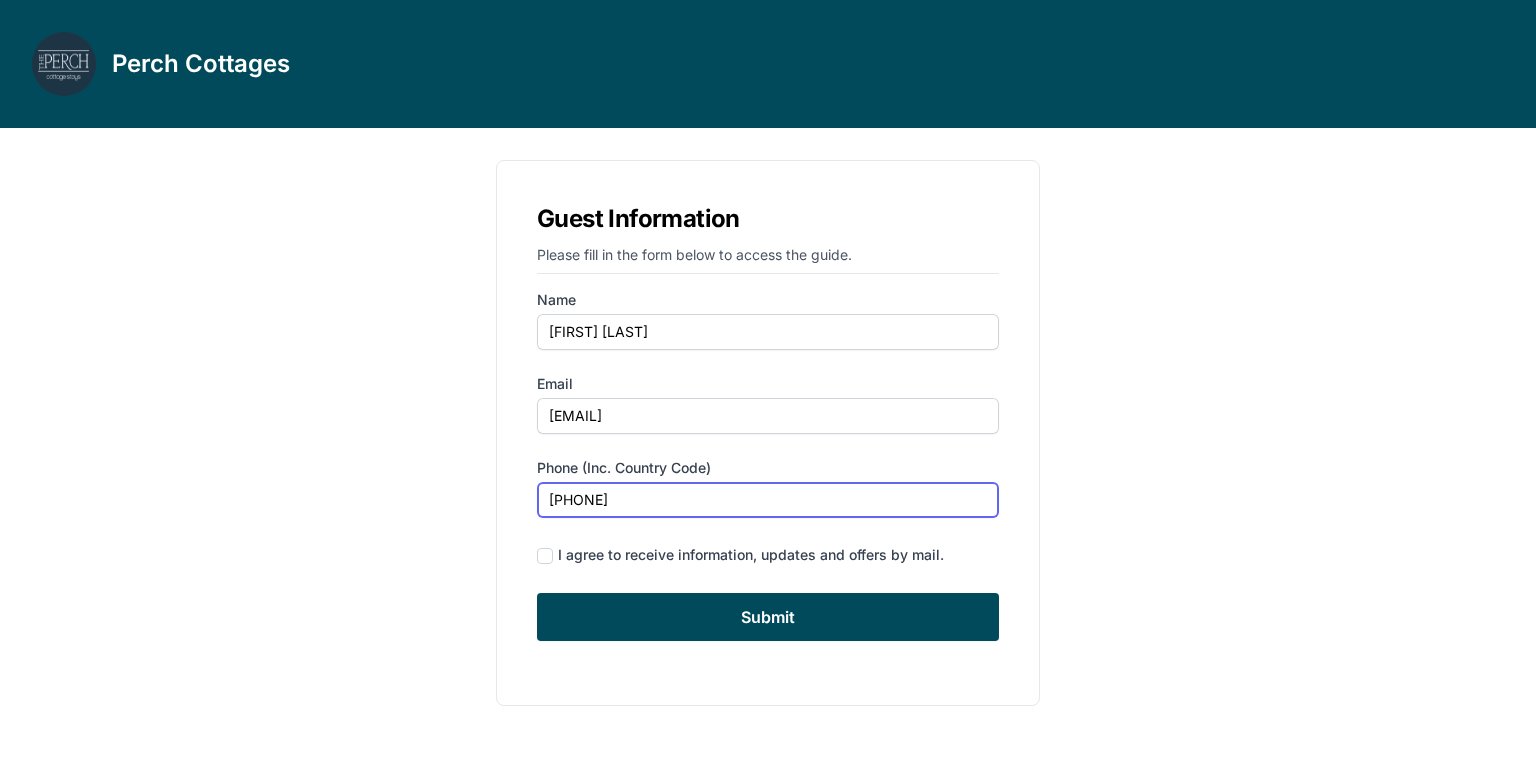 type on "[PHONE]" 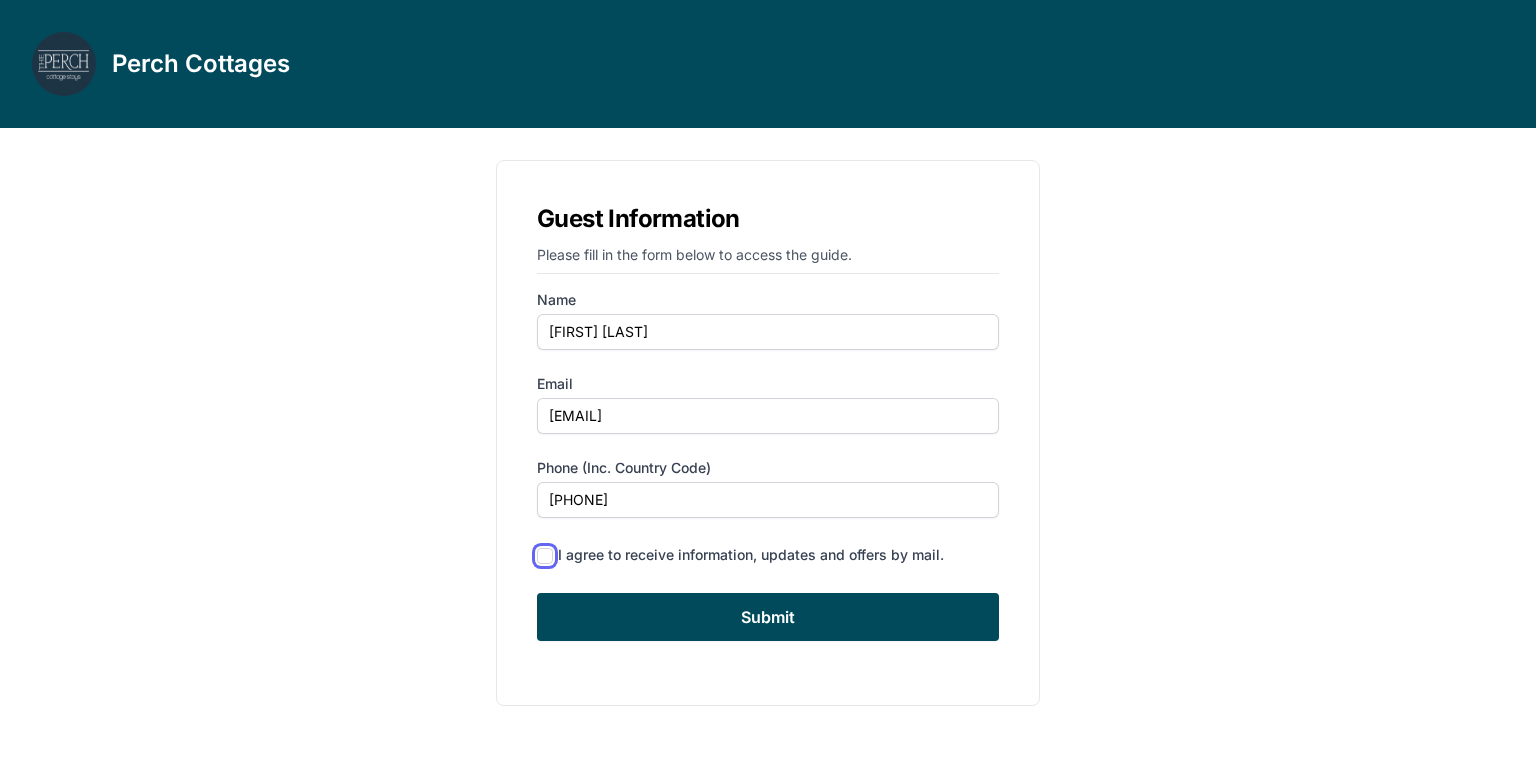click at bounding box center [545, 556] 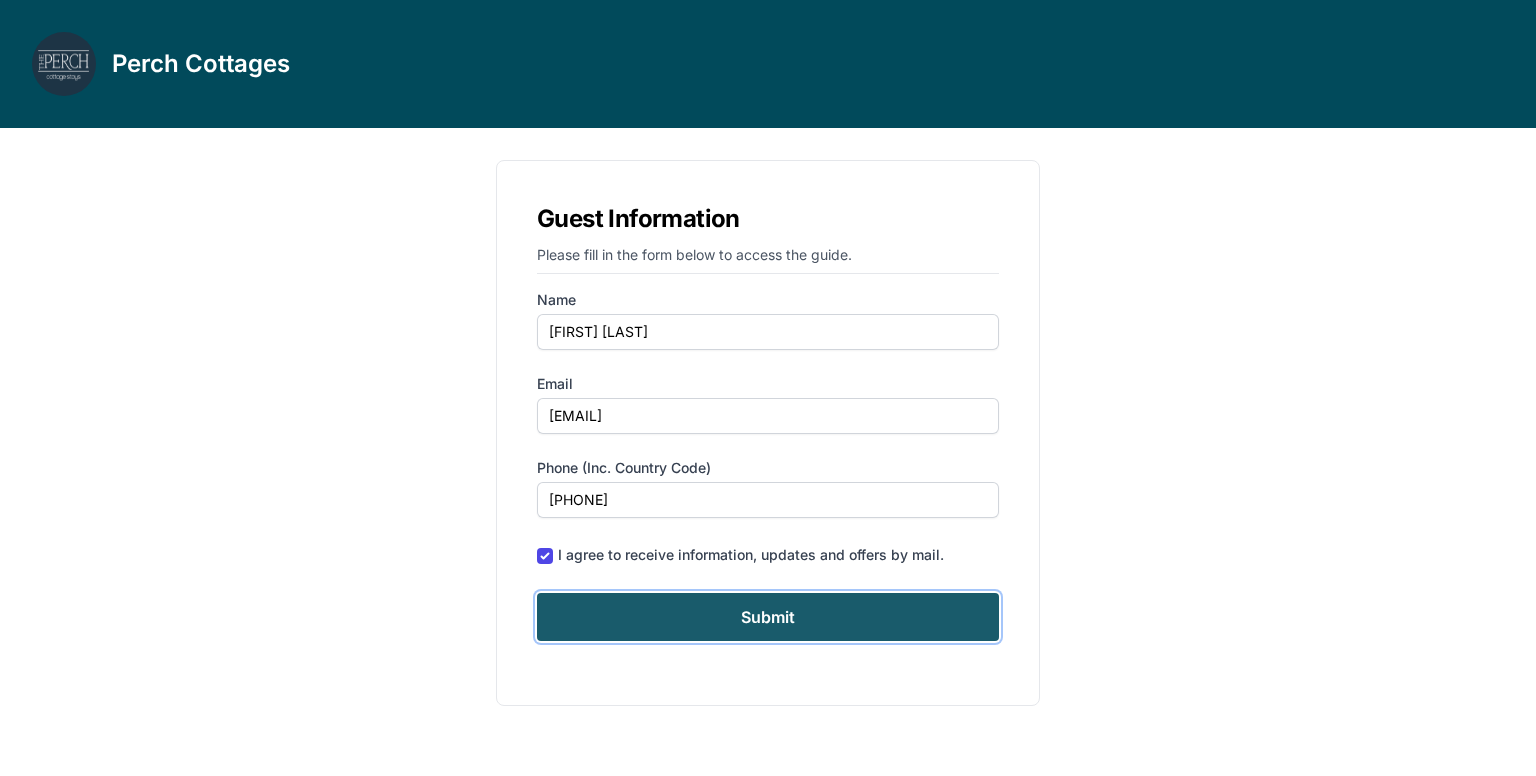 click on "Submit" at bounding box center [768, 617] 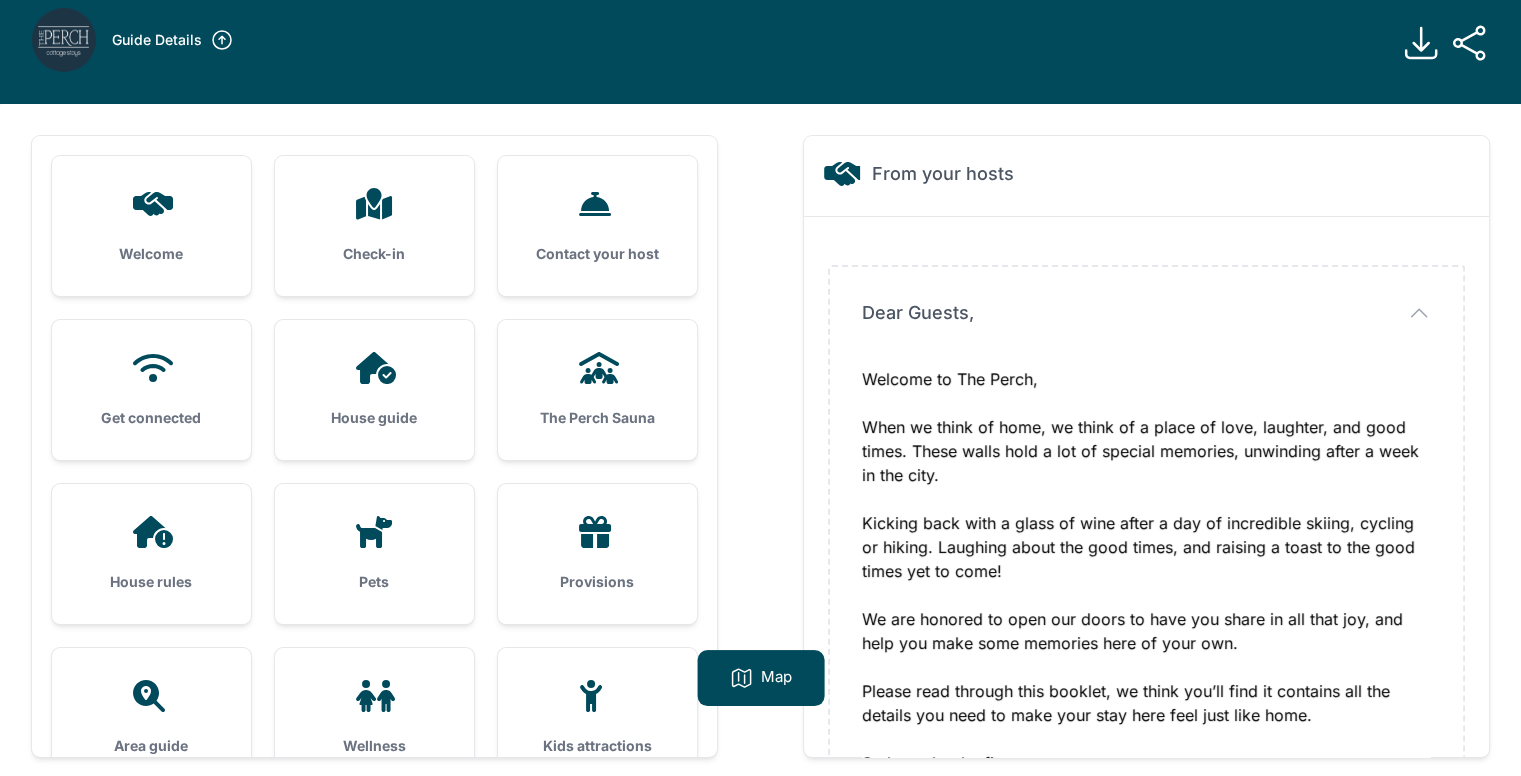 scroll, scrollTop: 21, scrollLeft: 0, axis: vertical 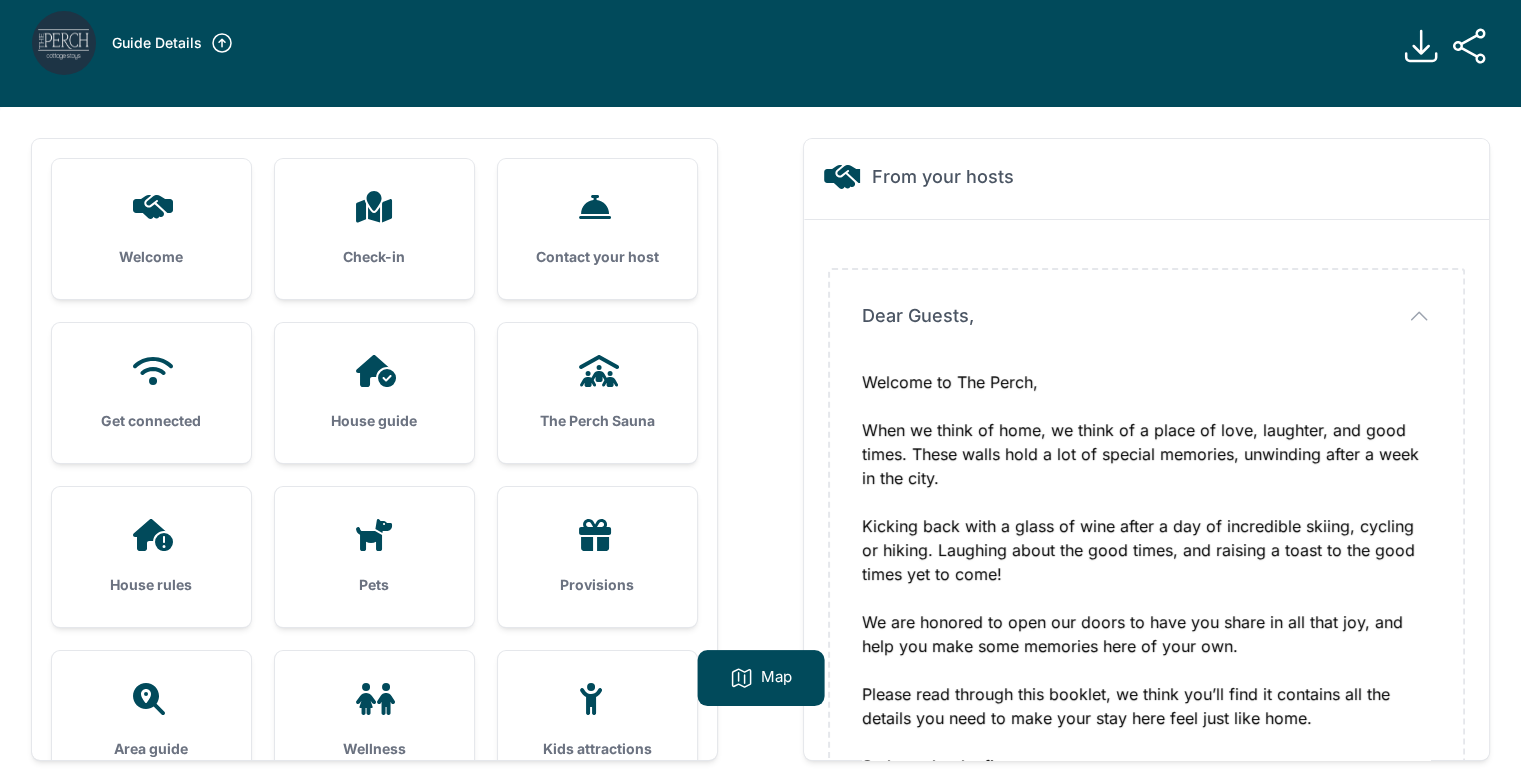 click 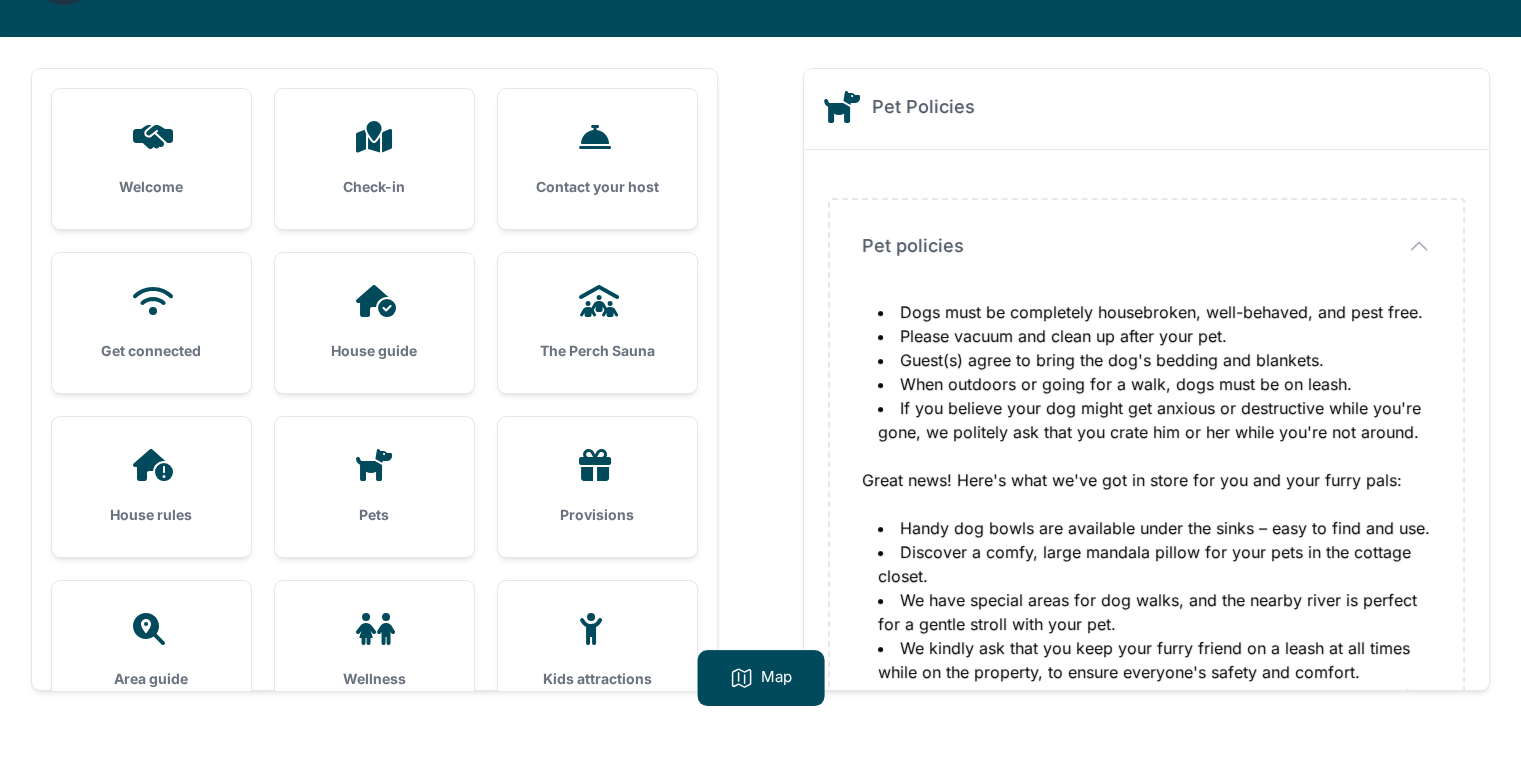 scroll, scrollTop: 94, scrollLeft: 0, axis: vertical 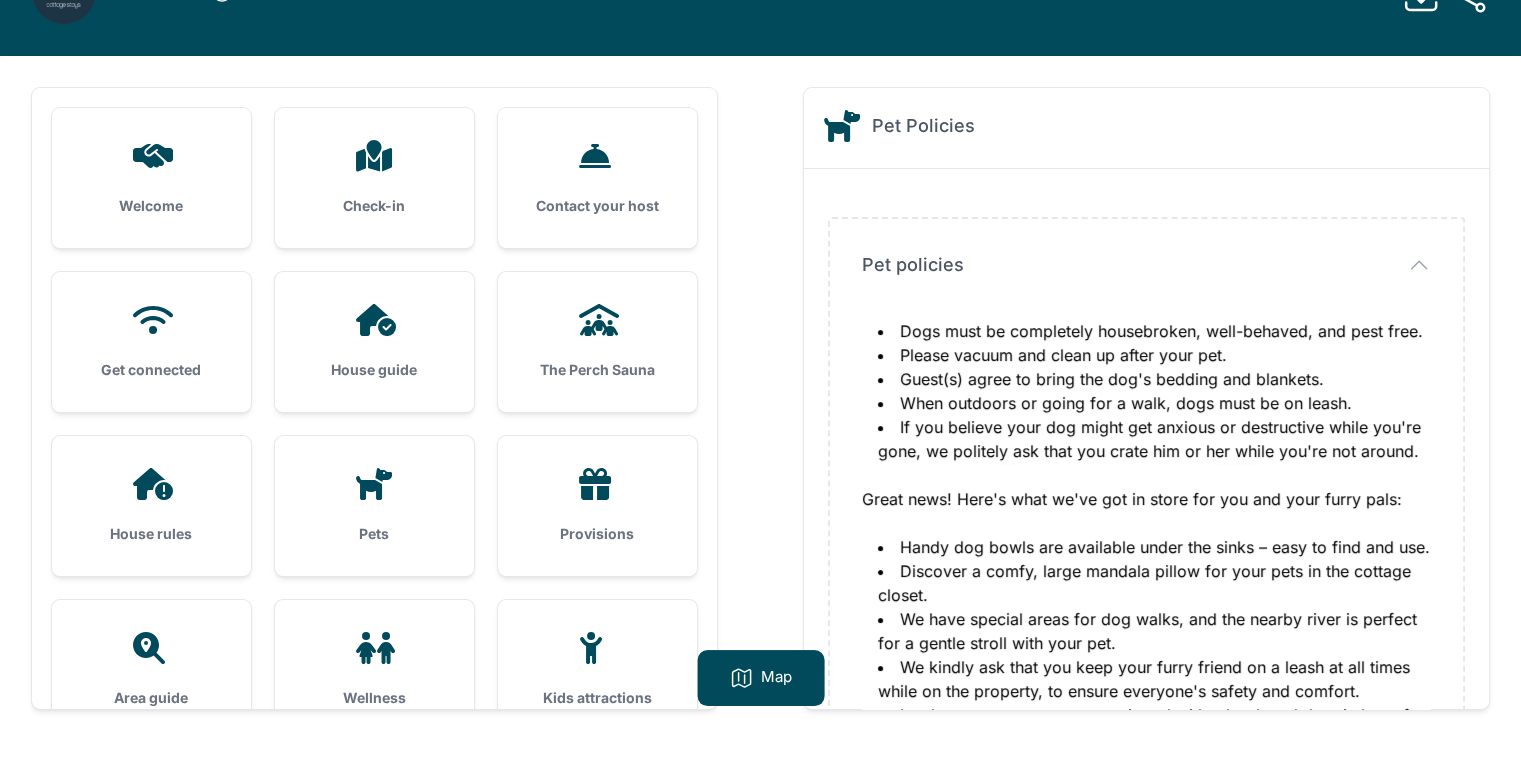 click 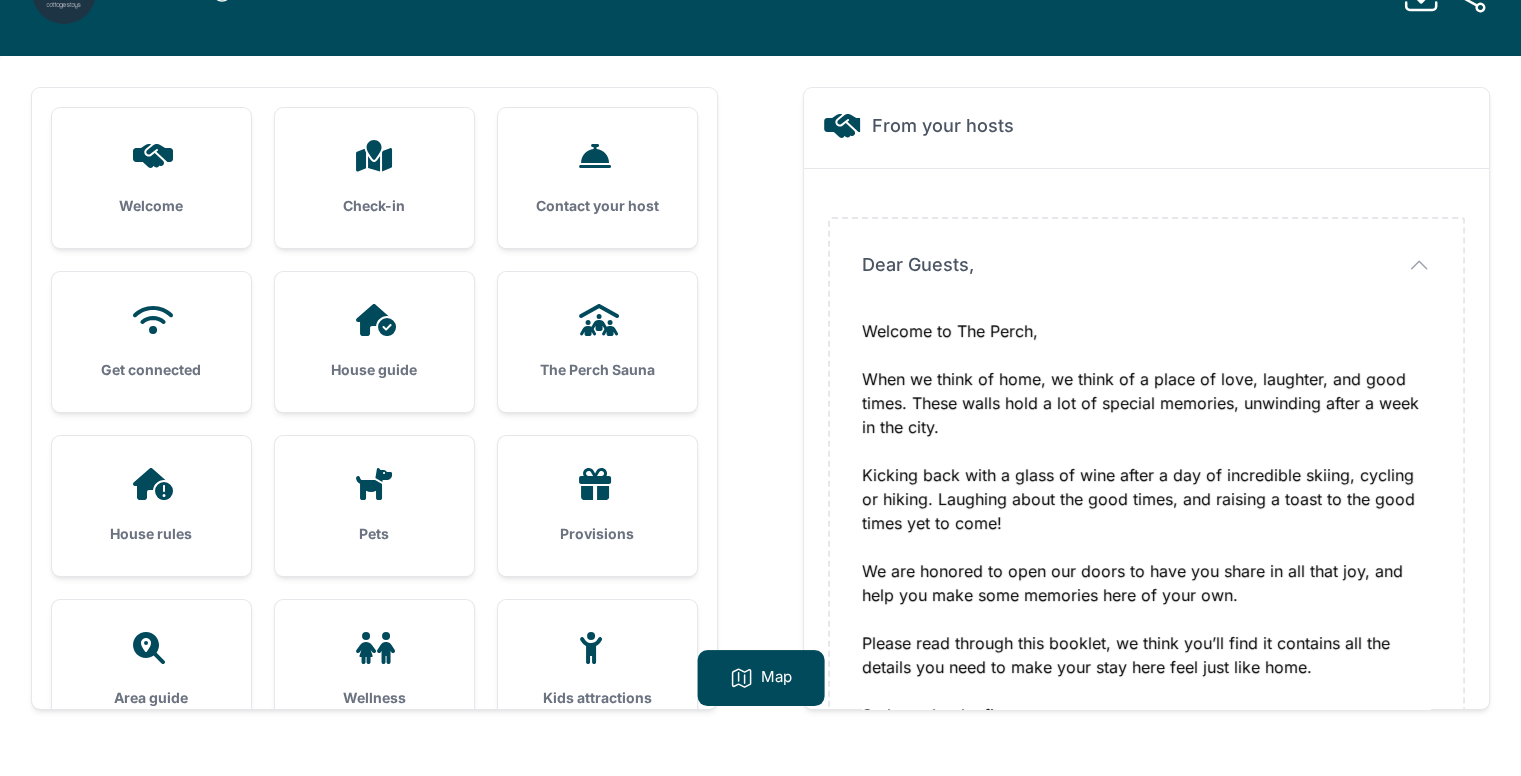 click on "Welcome" at bounding box center [151, 178] 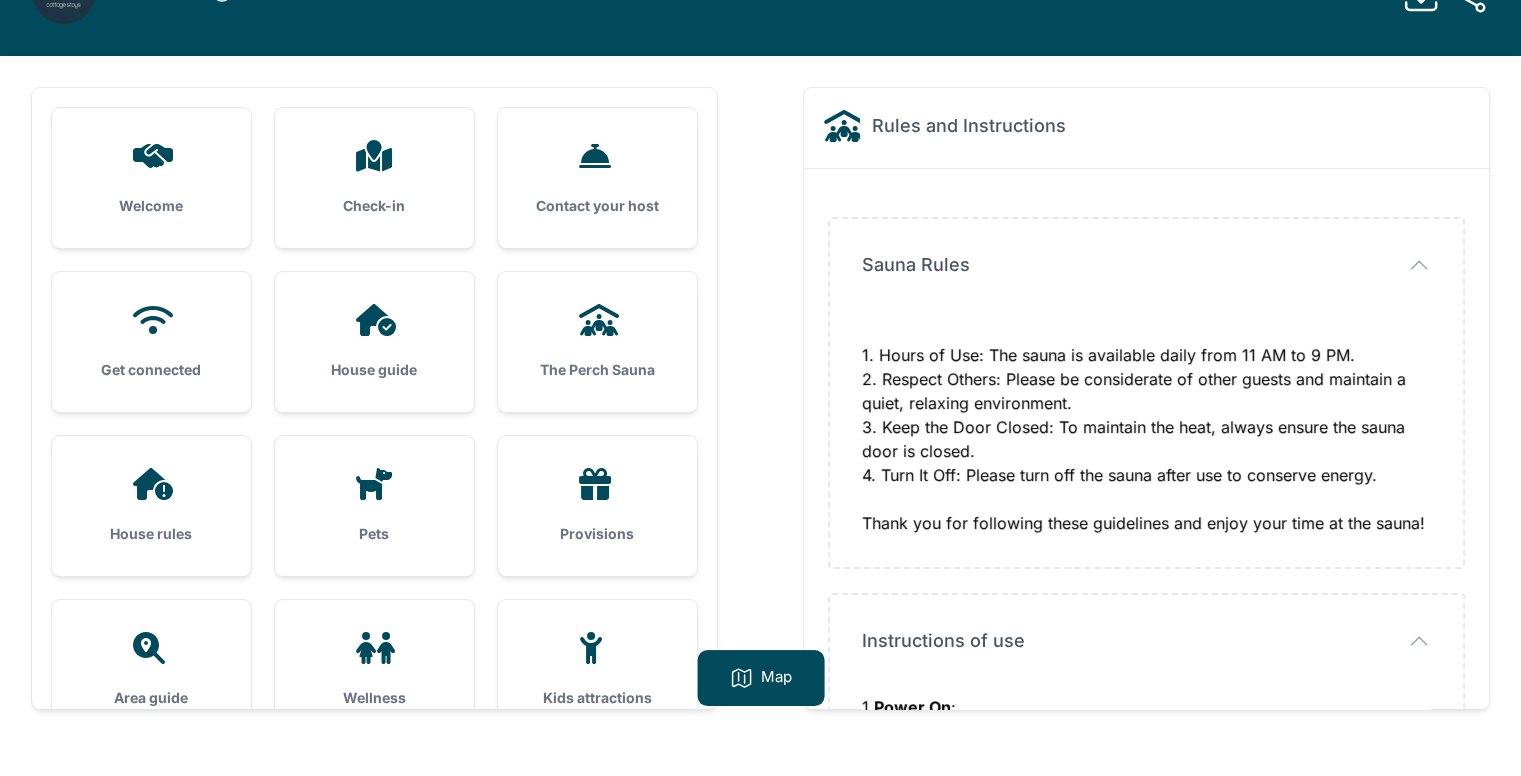 click on "The Perch Sauna" at bounding box center (597, 342) 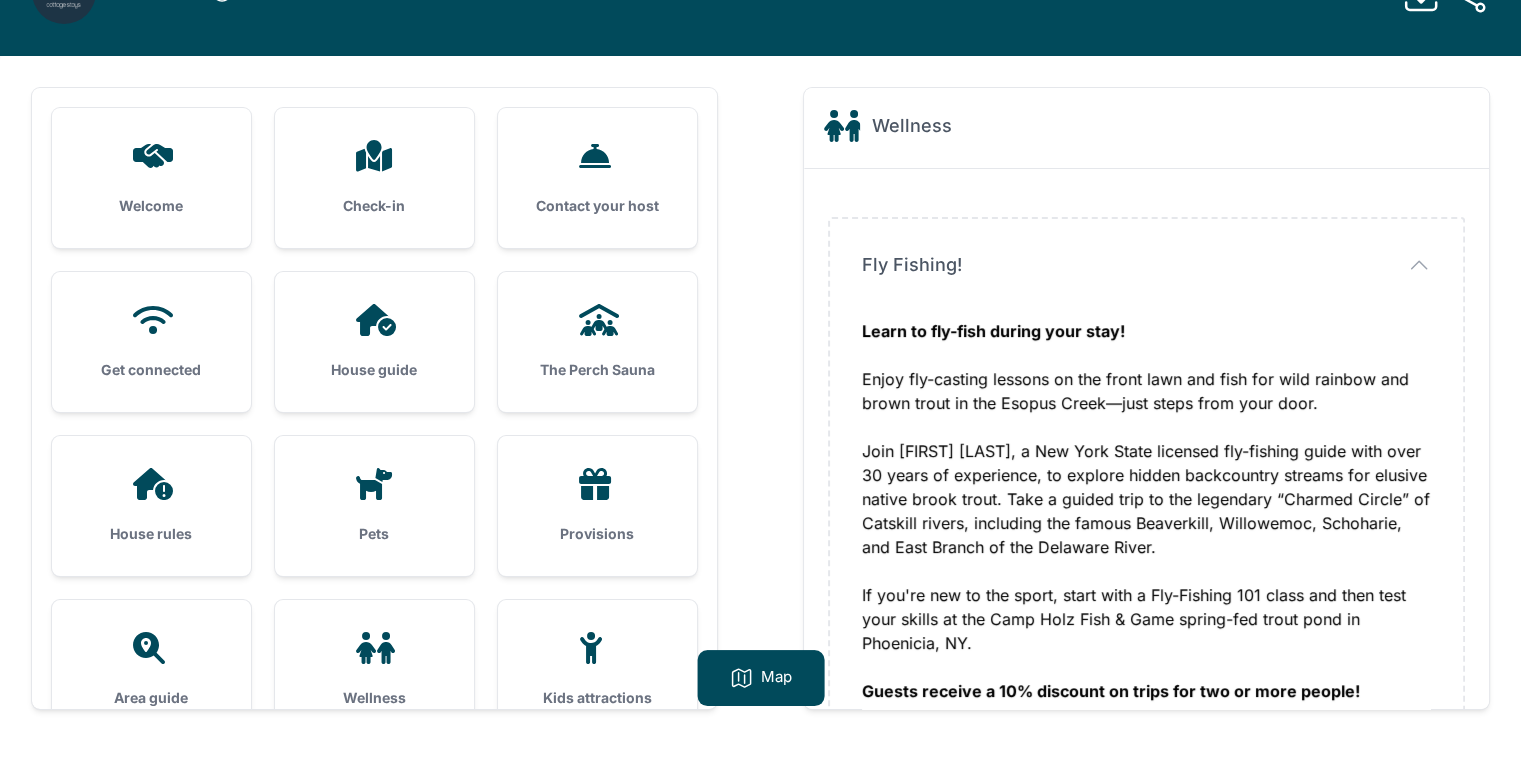 scroll, scrollTop: 128, scrollLeft: 0, axis: vertical 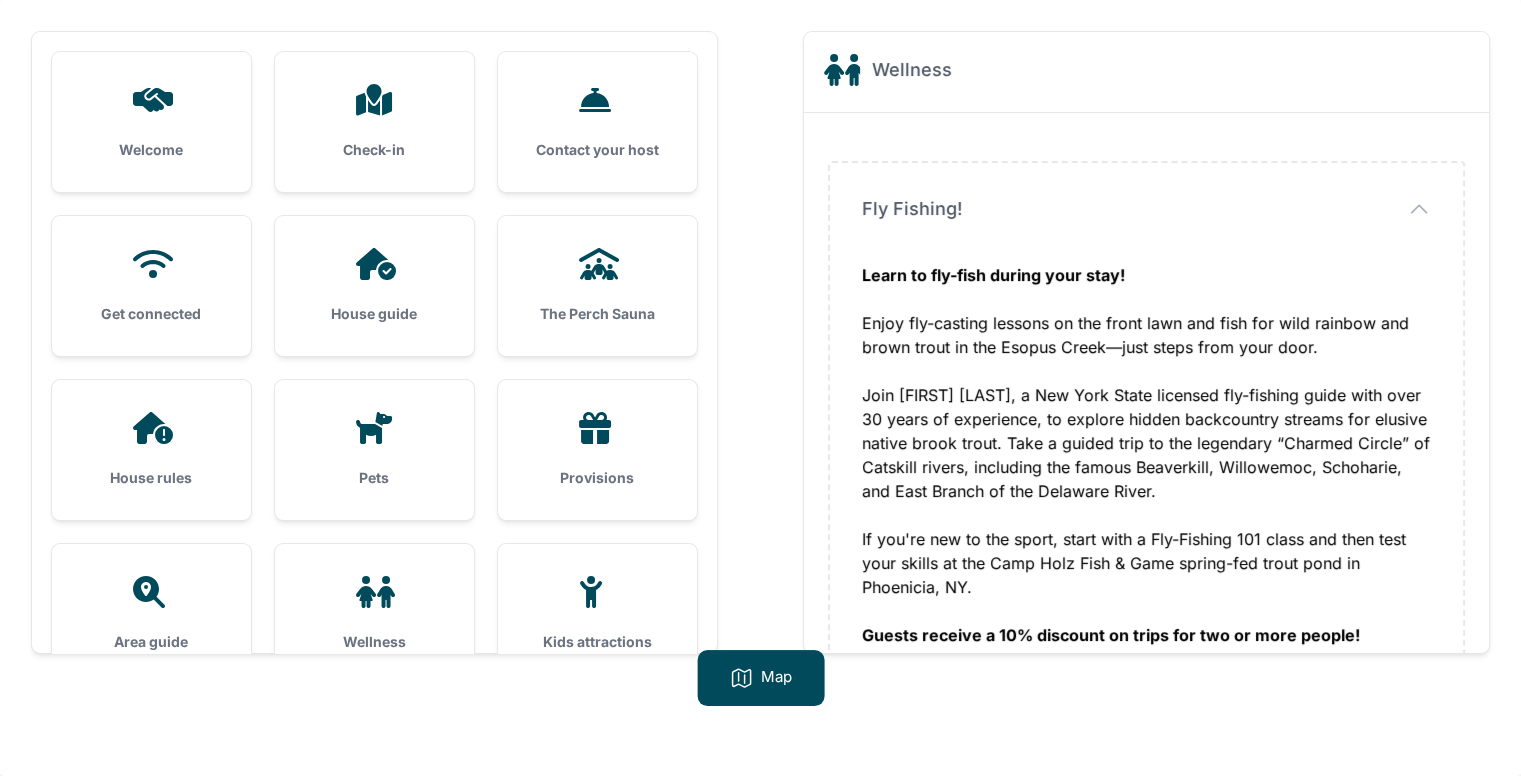 click on "House rules" at bounding box center [151, 450] 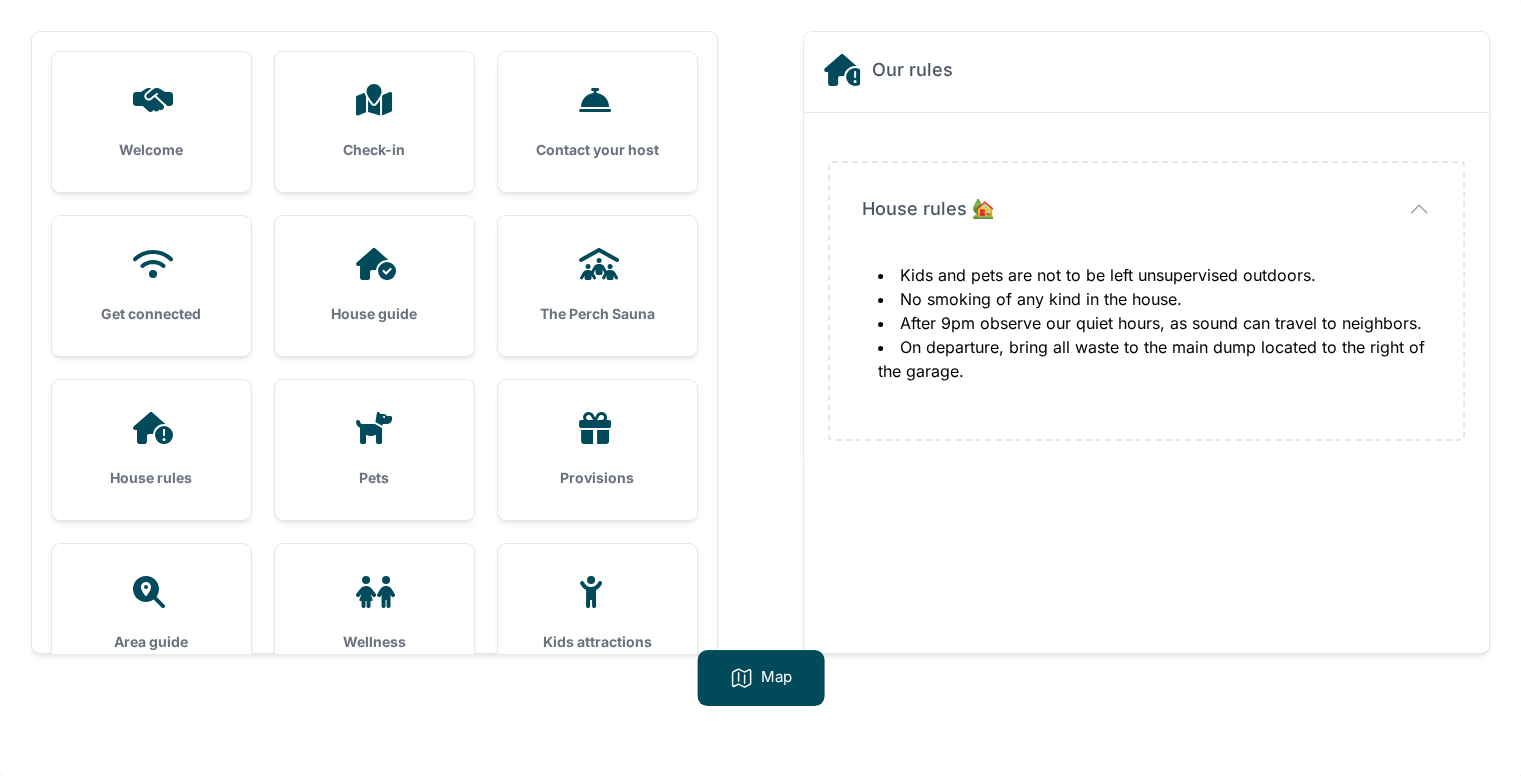 click on "House rules" at bounding box center (151, 450) 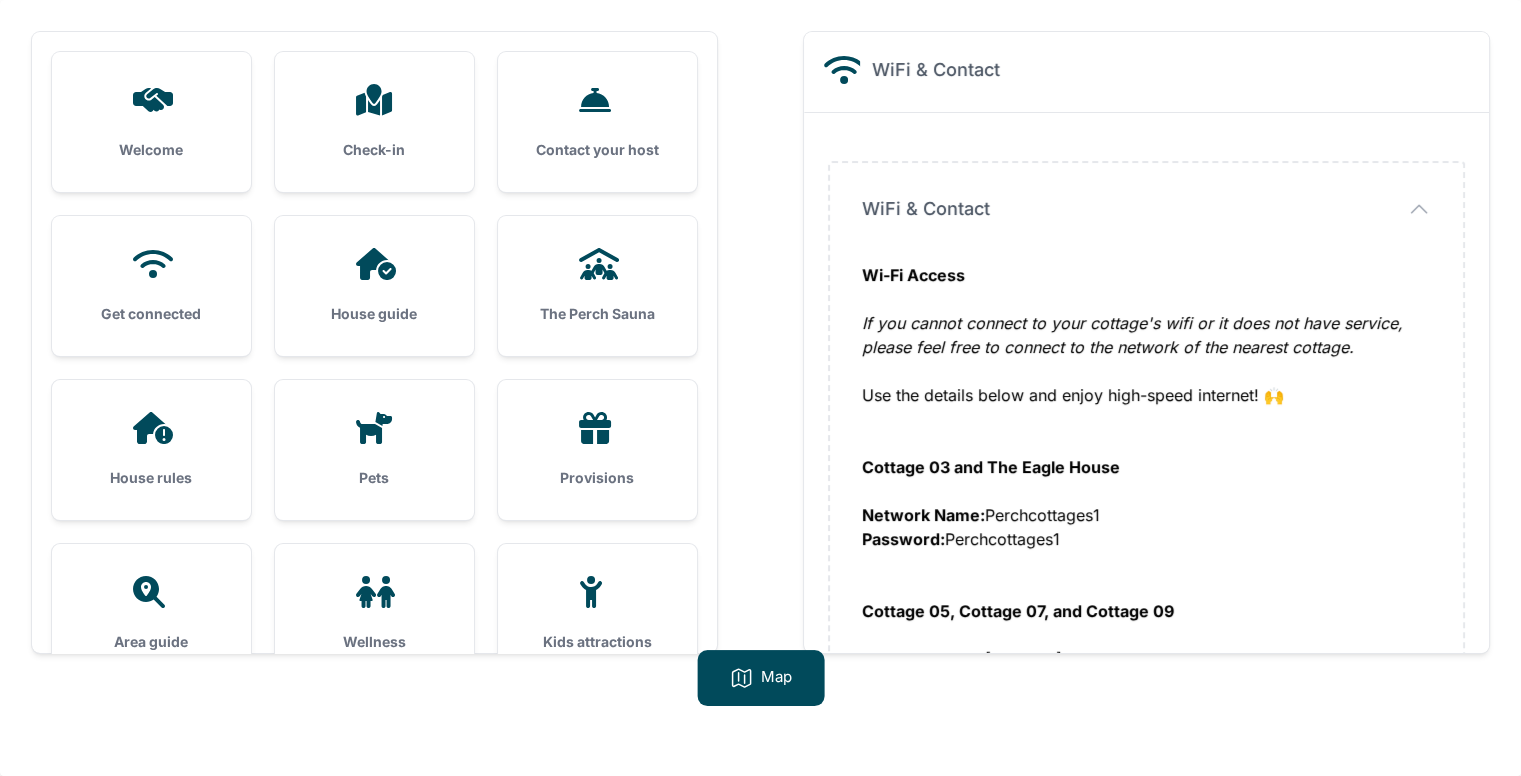 click on "House guide" at bounding box center [374, 286] 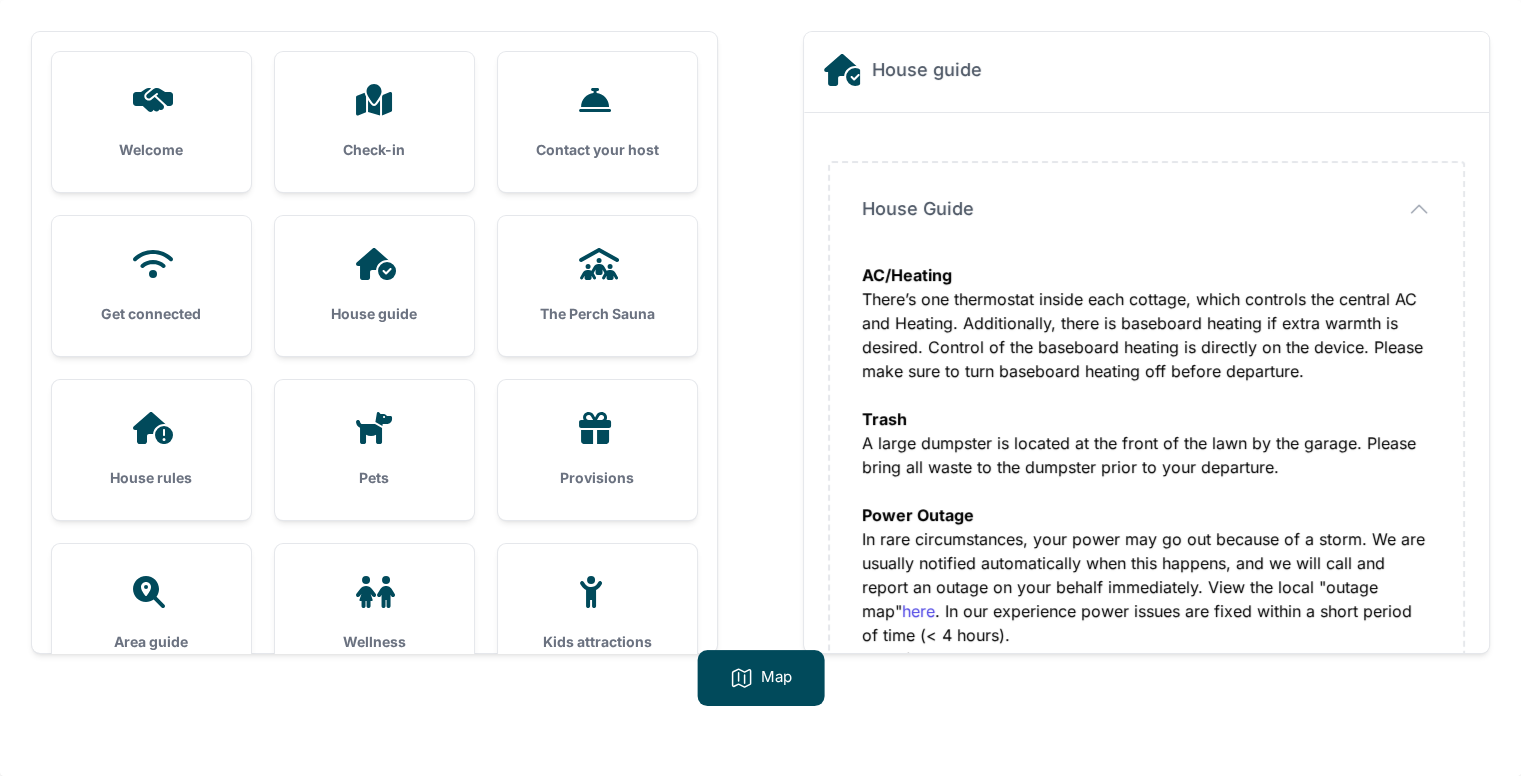 click on "Check-in" at bounding box center [374, 122] 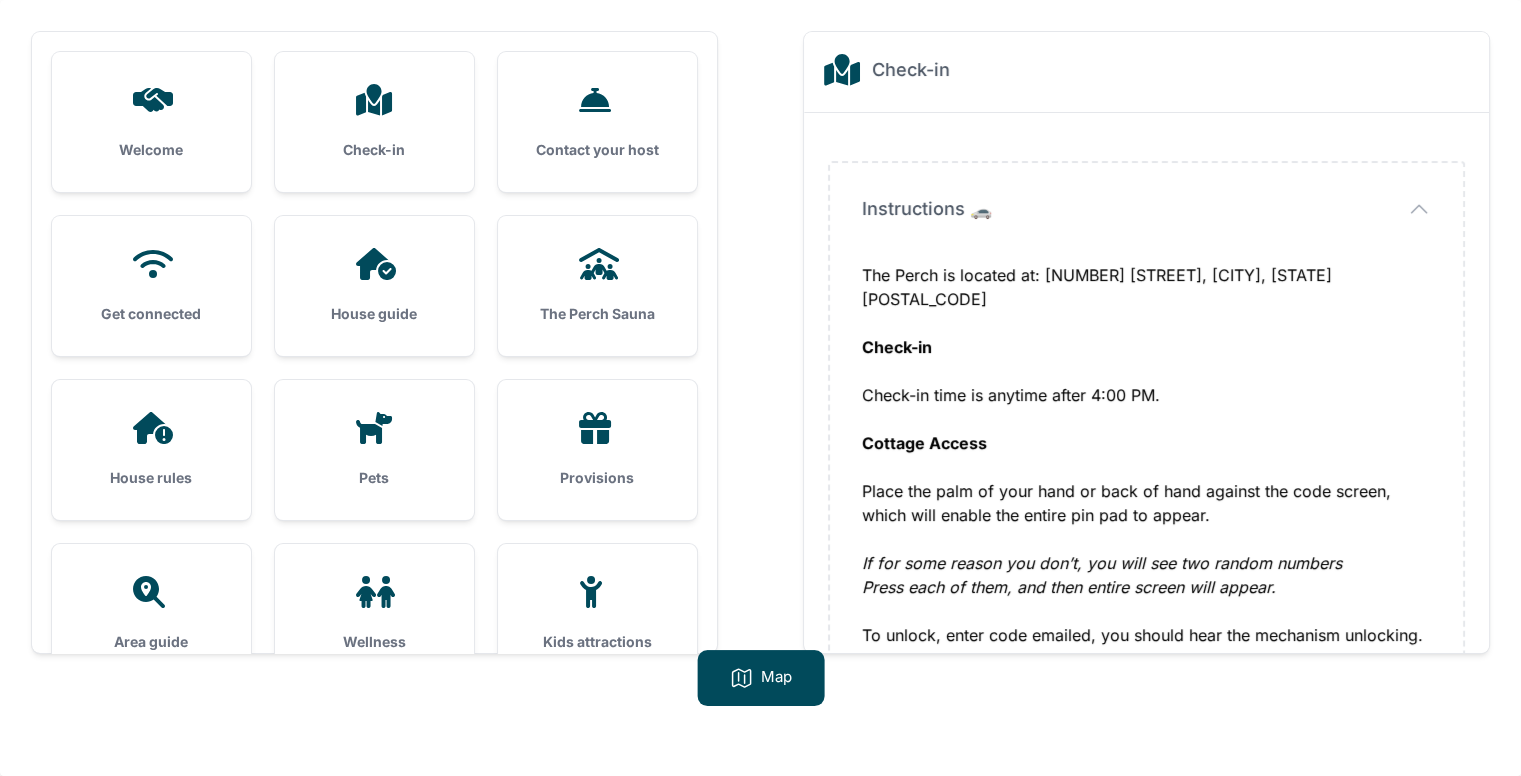 click on "Contact your host" at bounding box center [597, 150] 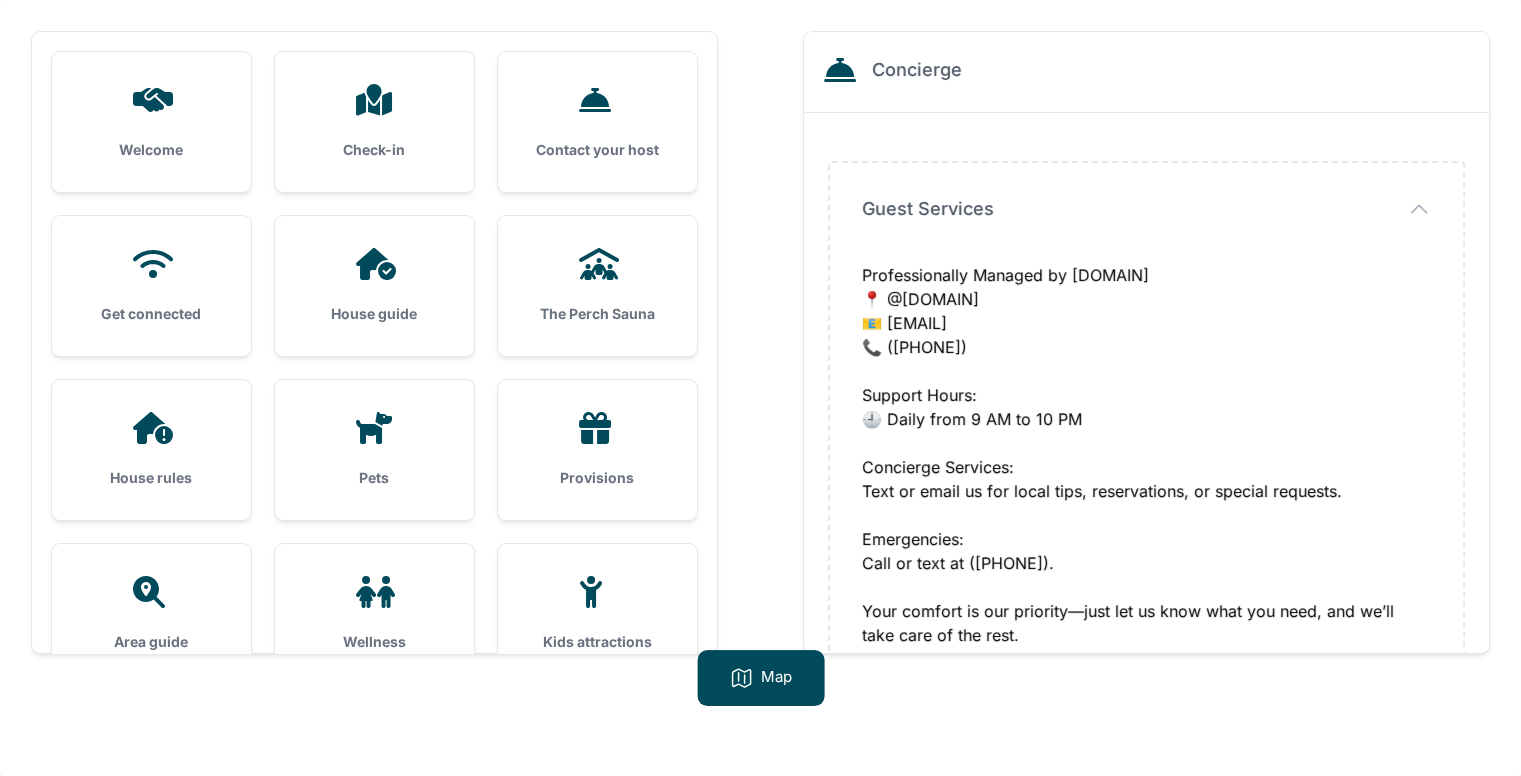 click on "Wellness" at bounding box center (374, 614) 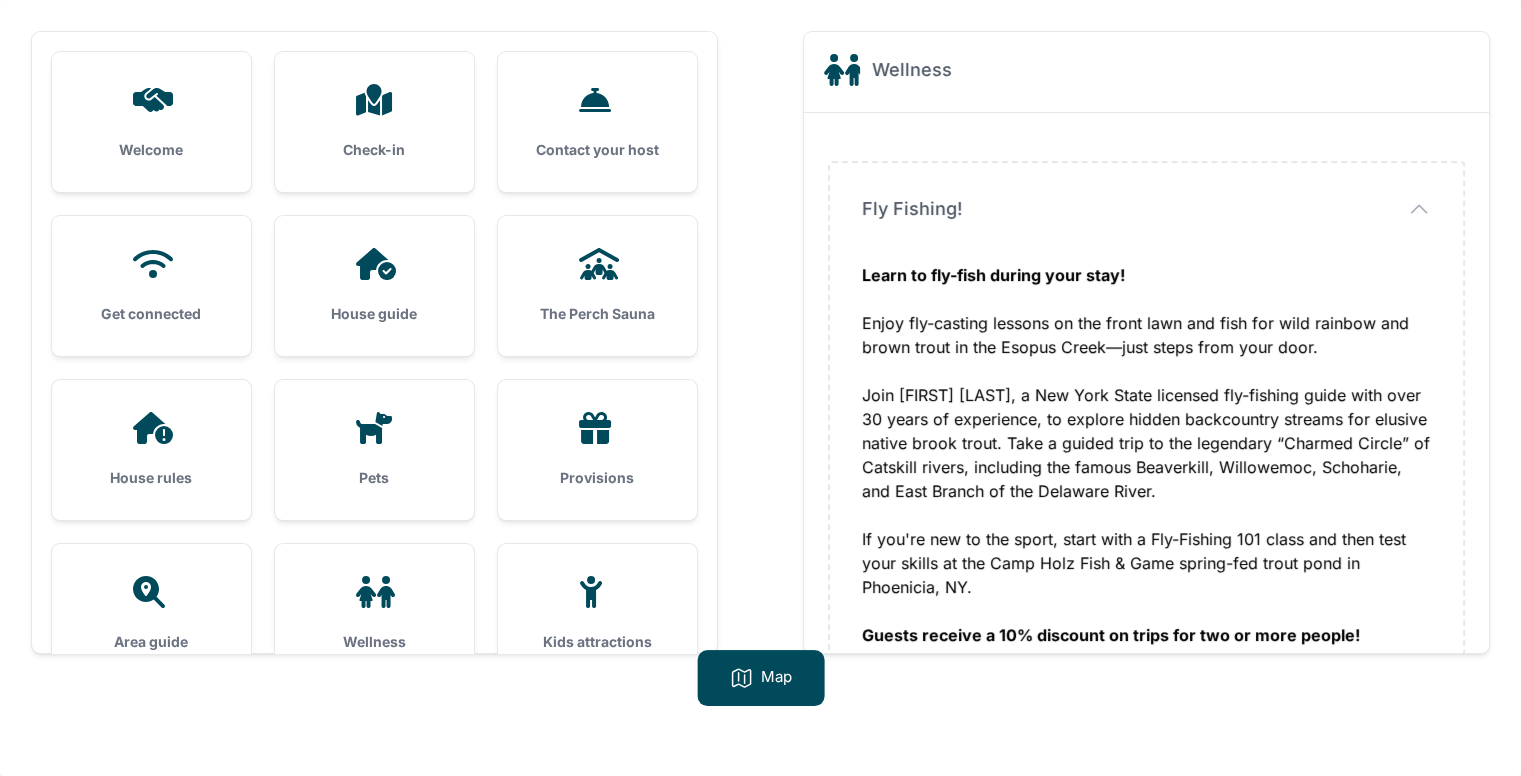 click at bounding box center [597, 428] 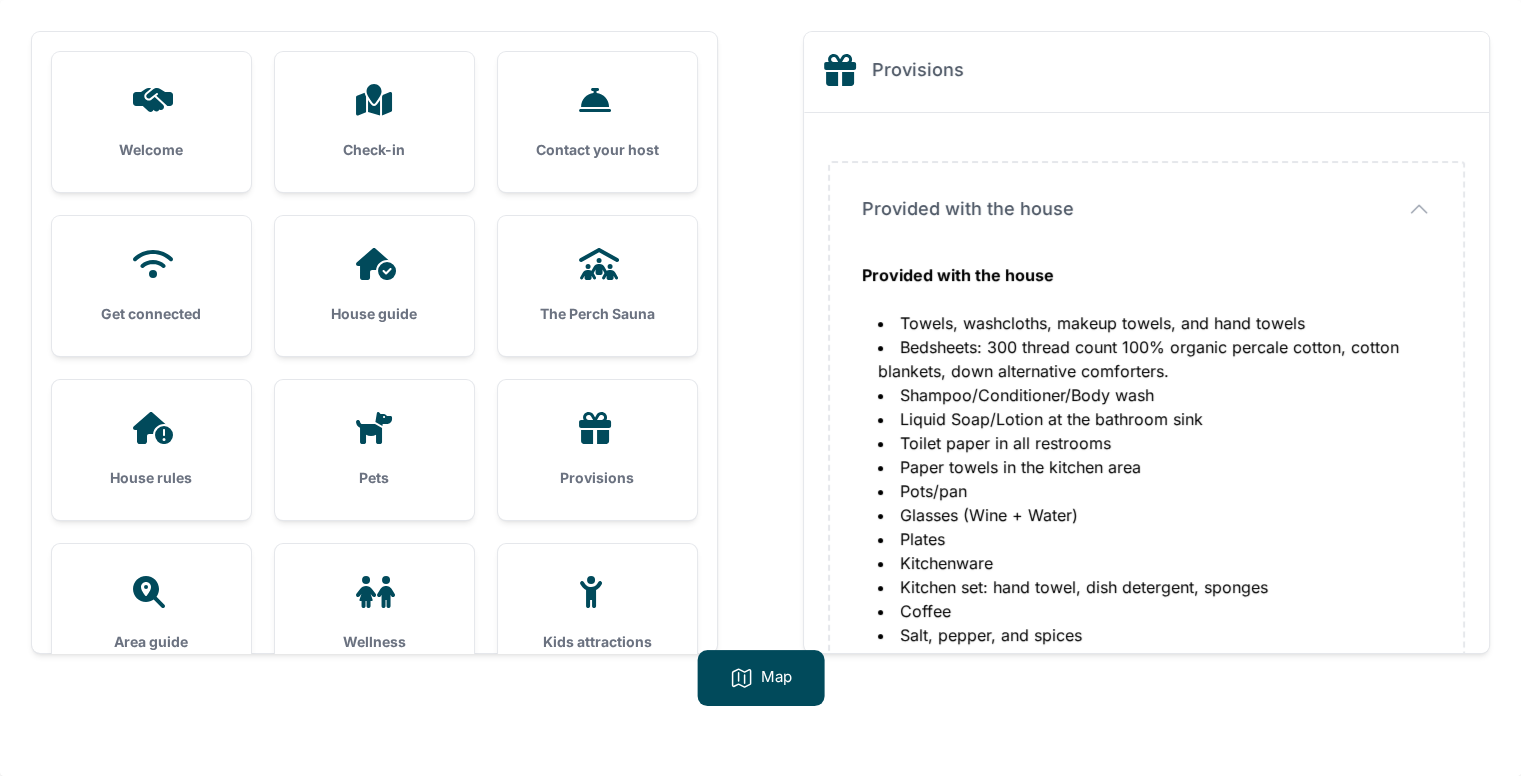 click on "Kitchenware" at bounding box center (1154, 563) 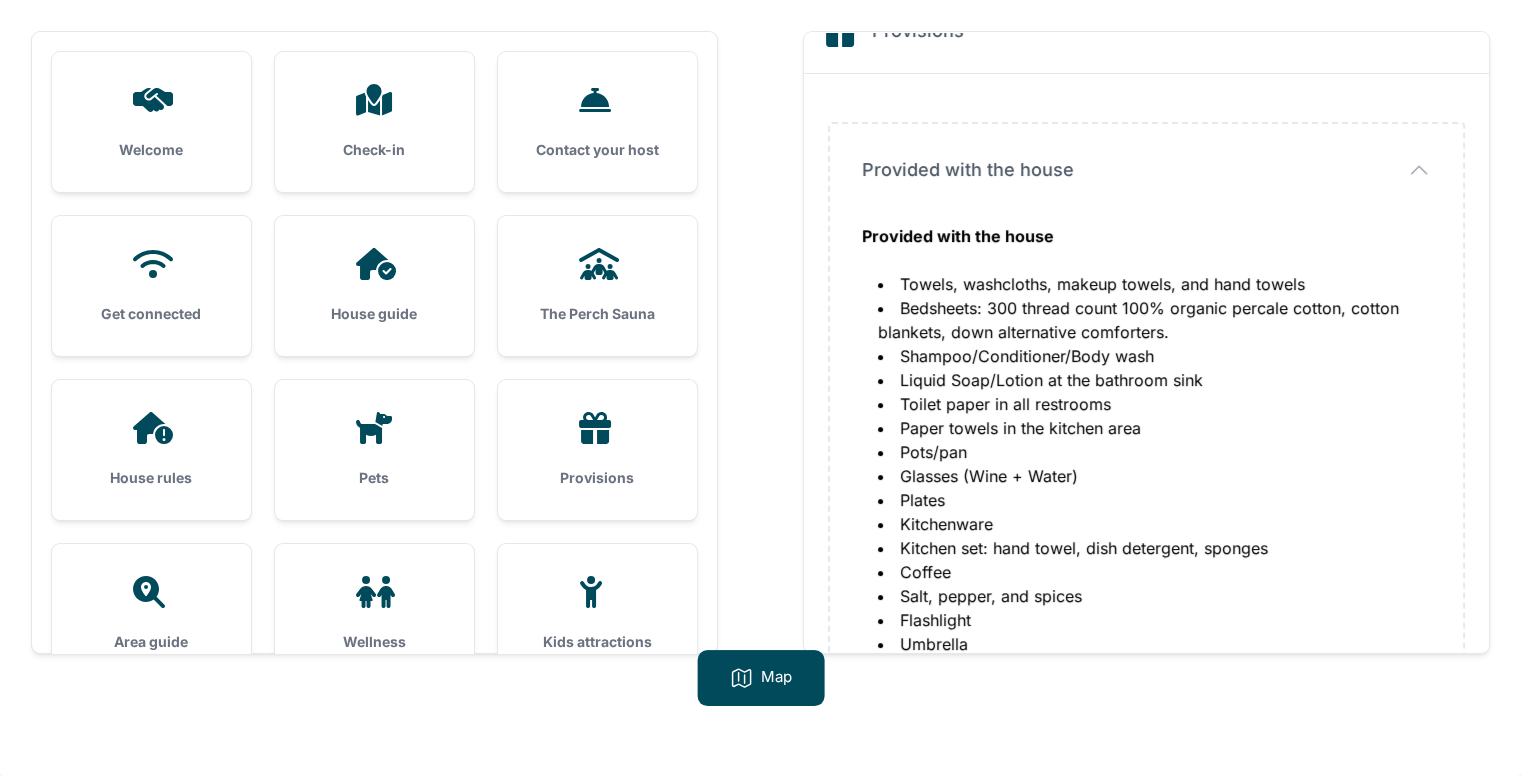 scroll, scrollTop: 11, scrollLeft: 0, axis: vertical 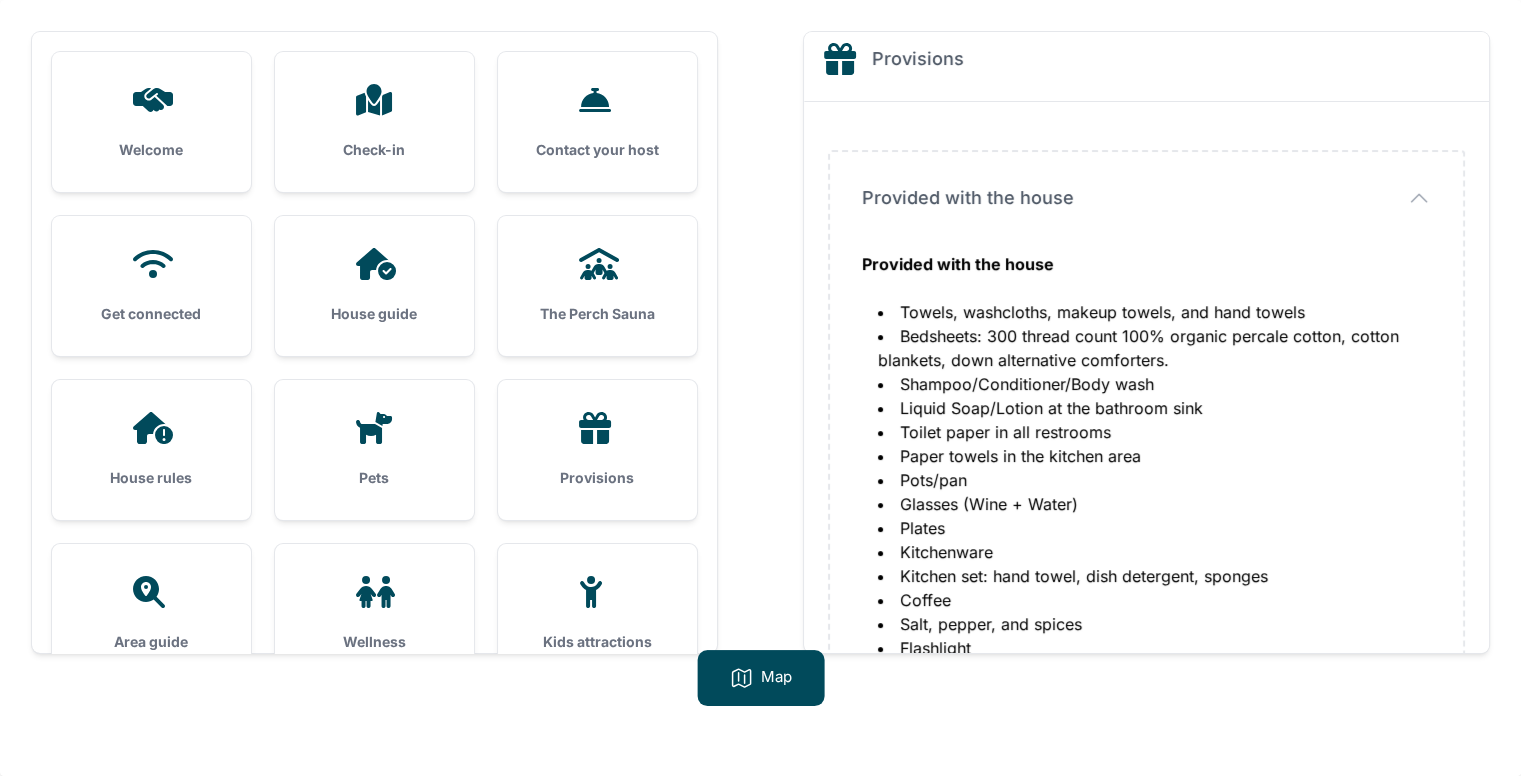 click 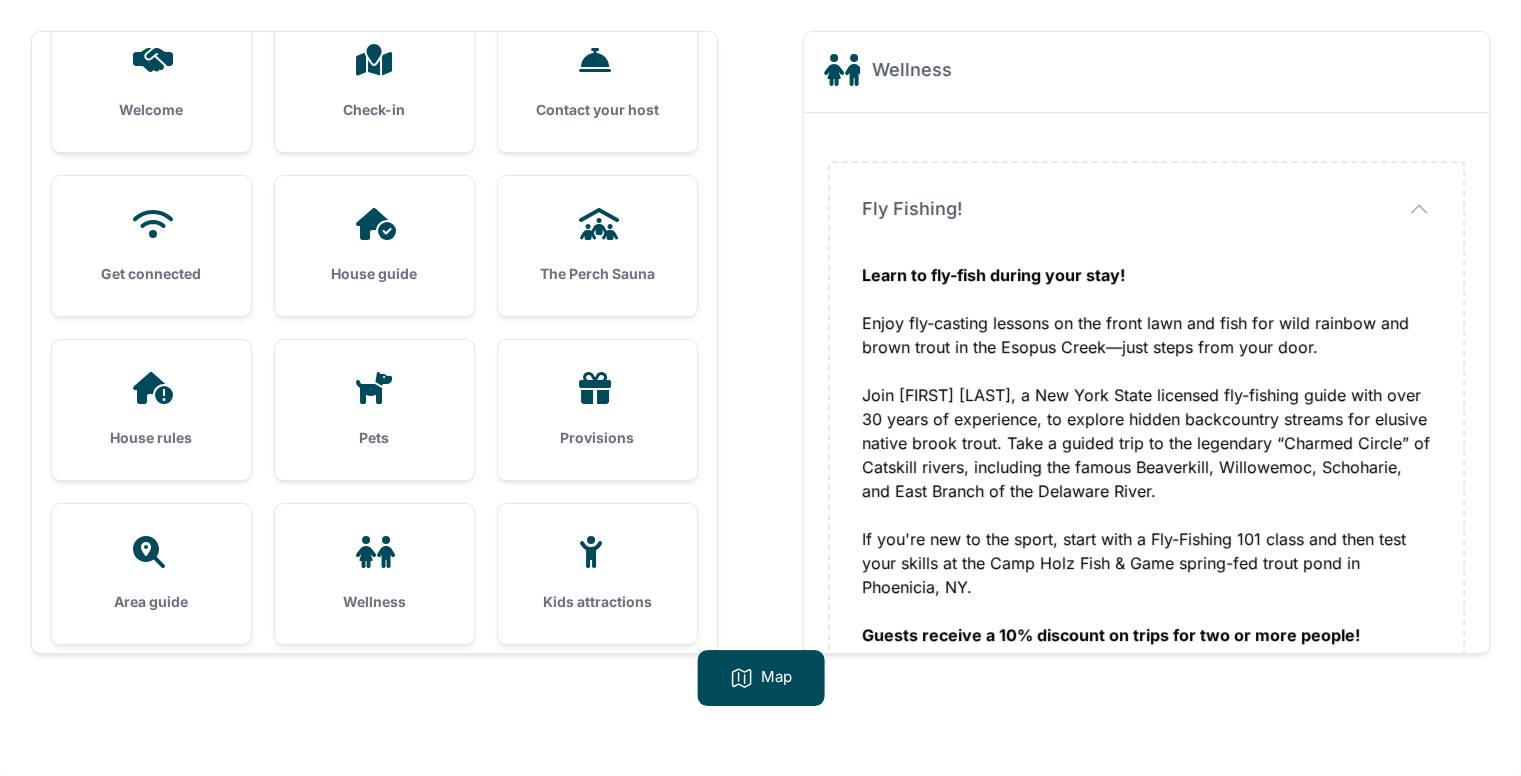 scroll, scrollTop: 80, scrollLeft: 0, axis: vertical 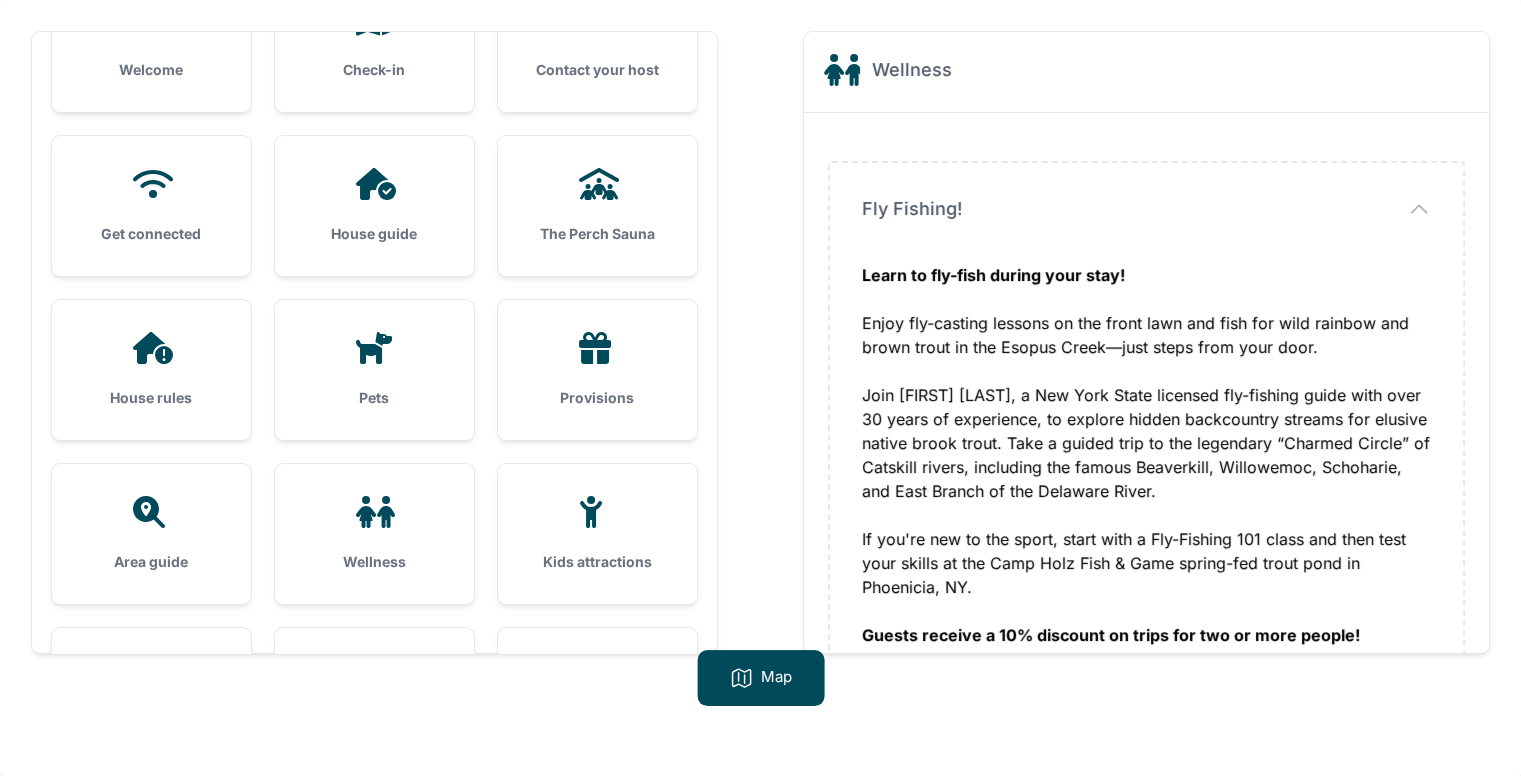 click on "Learn to fly-fish during your stay! Enjoy fly-casting lessons on the front lawn and fish for wild rainbow and brown trout in the Esopus Creek—just steps from your door. To book: 📍 Camp Holz Fish & Game" at bounding box center (1146, 505) 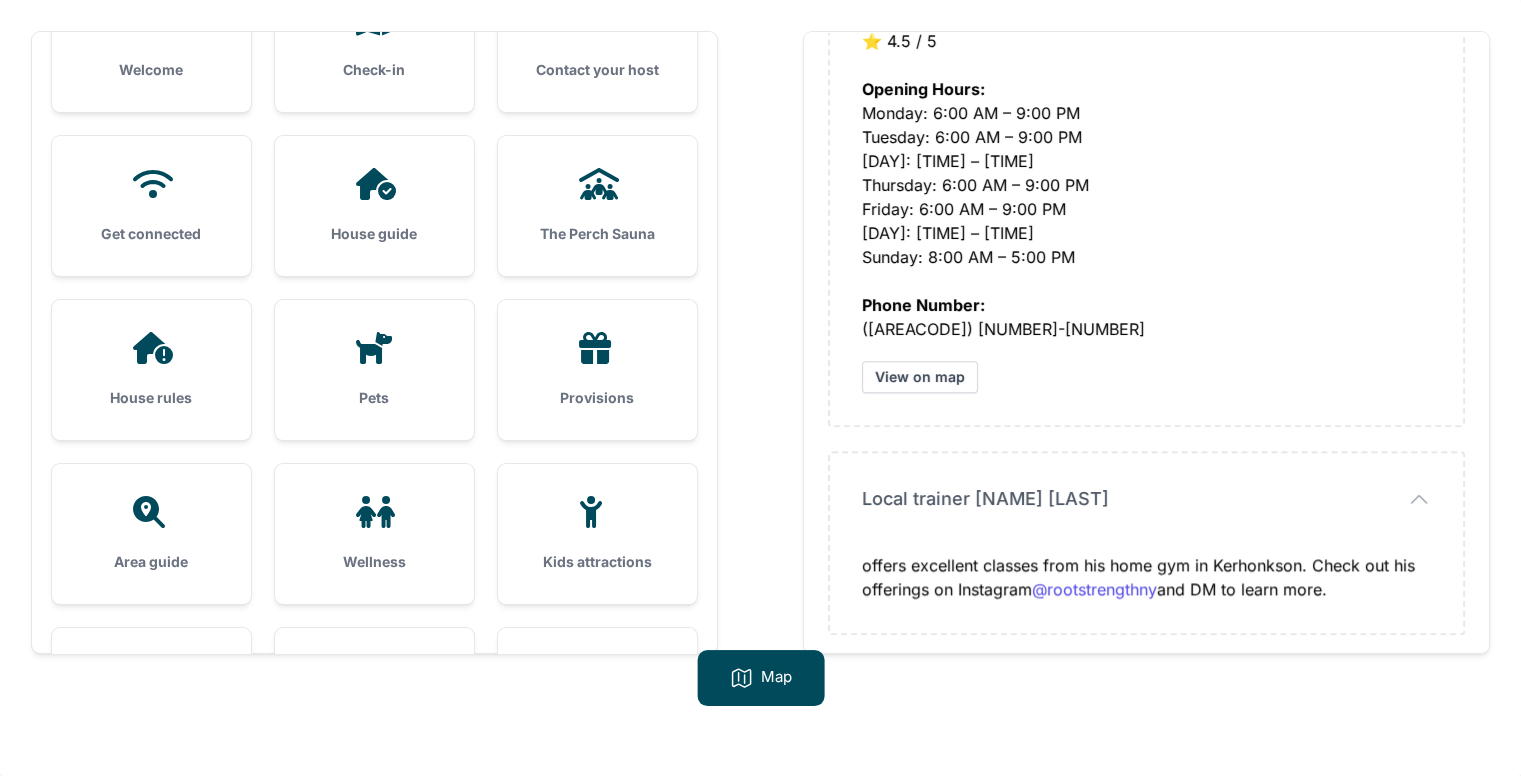 scroll, scrollTop: 2212, scrollLeft: 0, axis: vertical 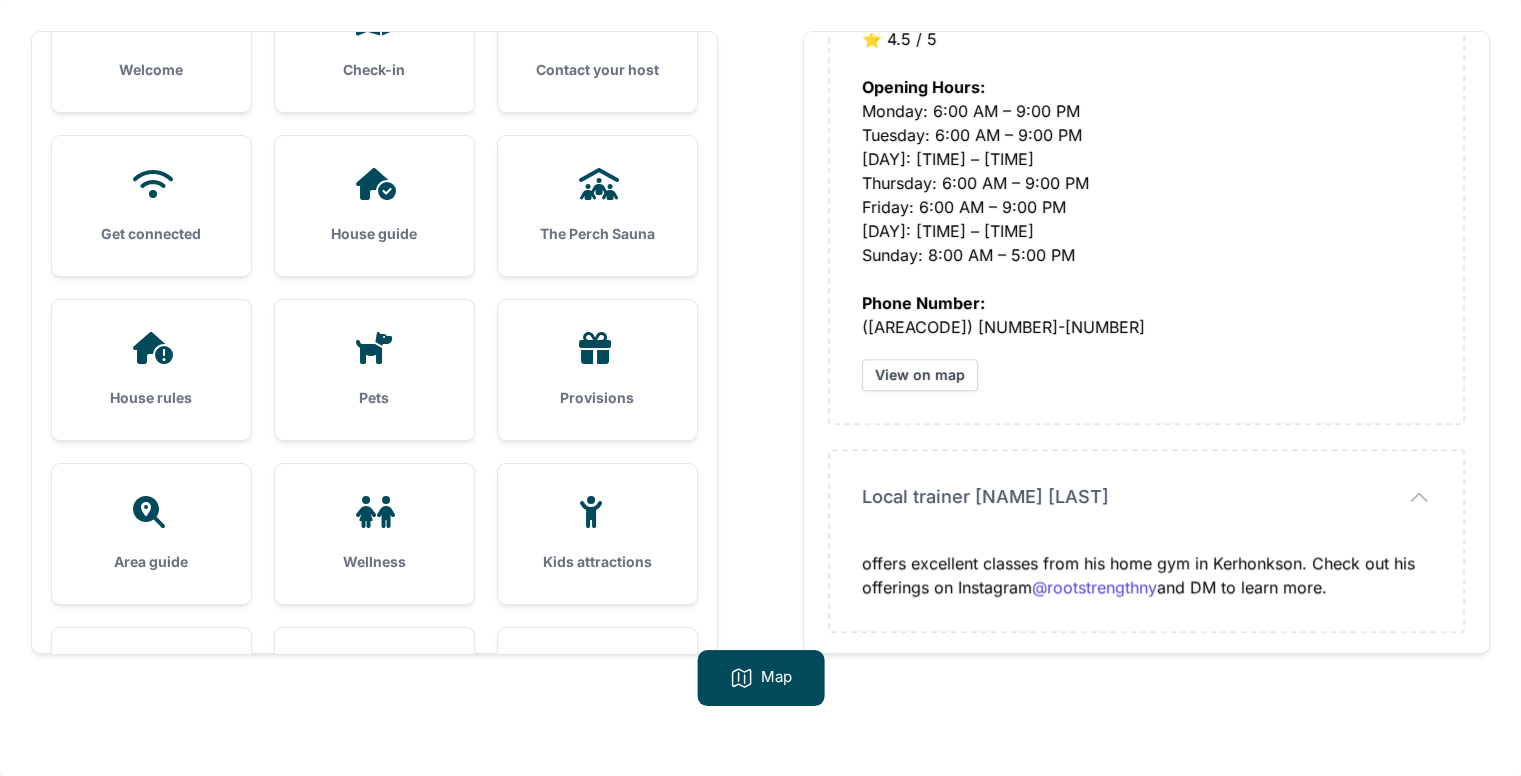 click on "Area guide" at bounding box center (151, 534) 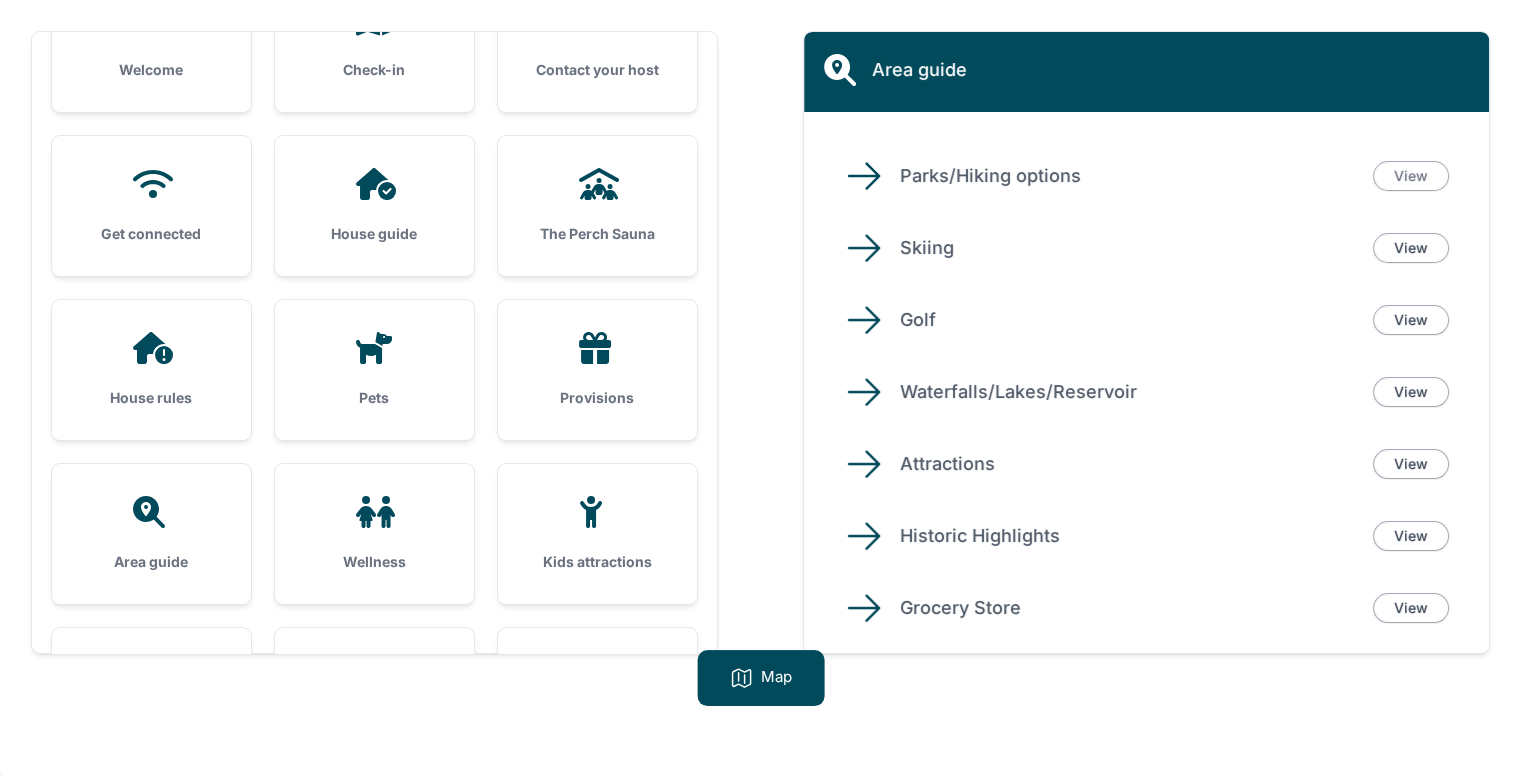 click on "View" at bounding box center [1411, 176] 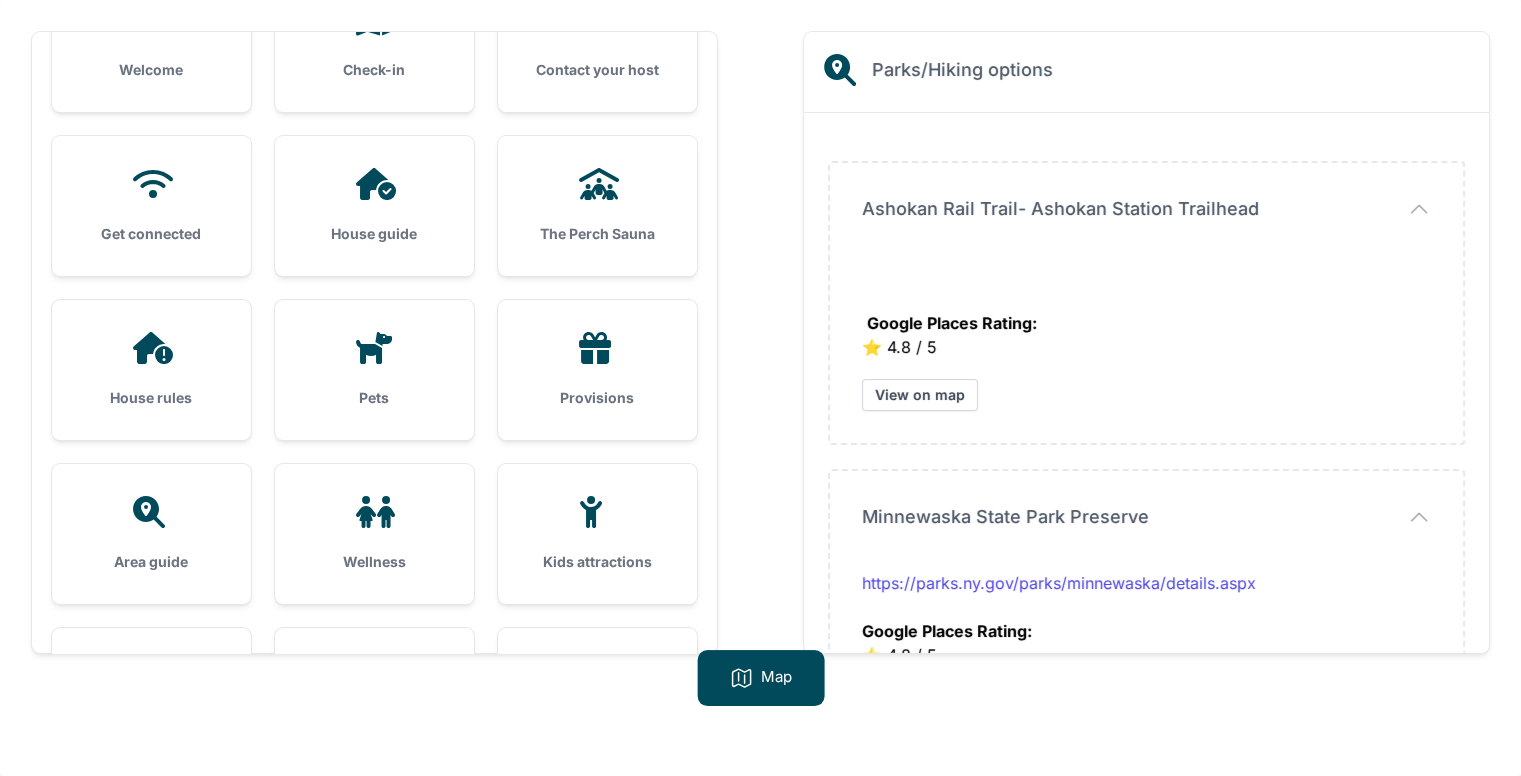click on "Minnewaska State Park Preserve
Minnewaska State Park Preserve
[URL]     Google Places Rating:    ⭐️ 4.8 / 5
Opening Hours:   Monday: 9:00 AM – 5:00 PM Tuesday: 9:00 AM – 5:00 PM" at bounding box center [1146, 755] 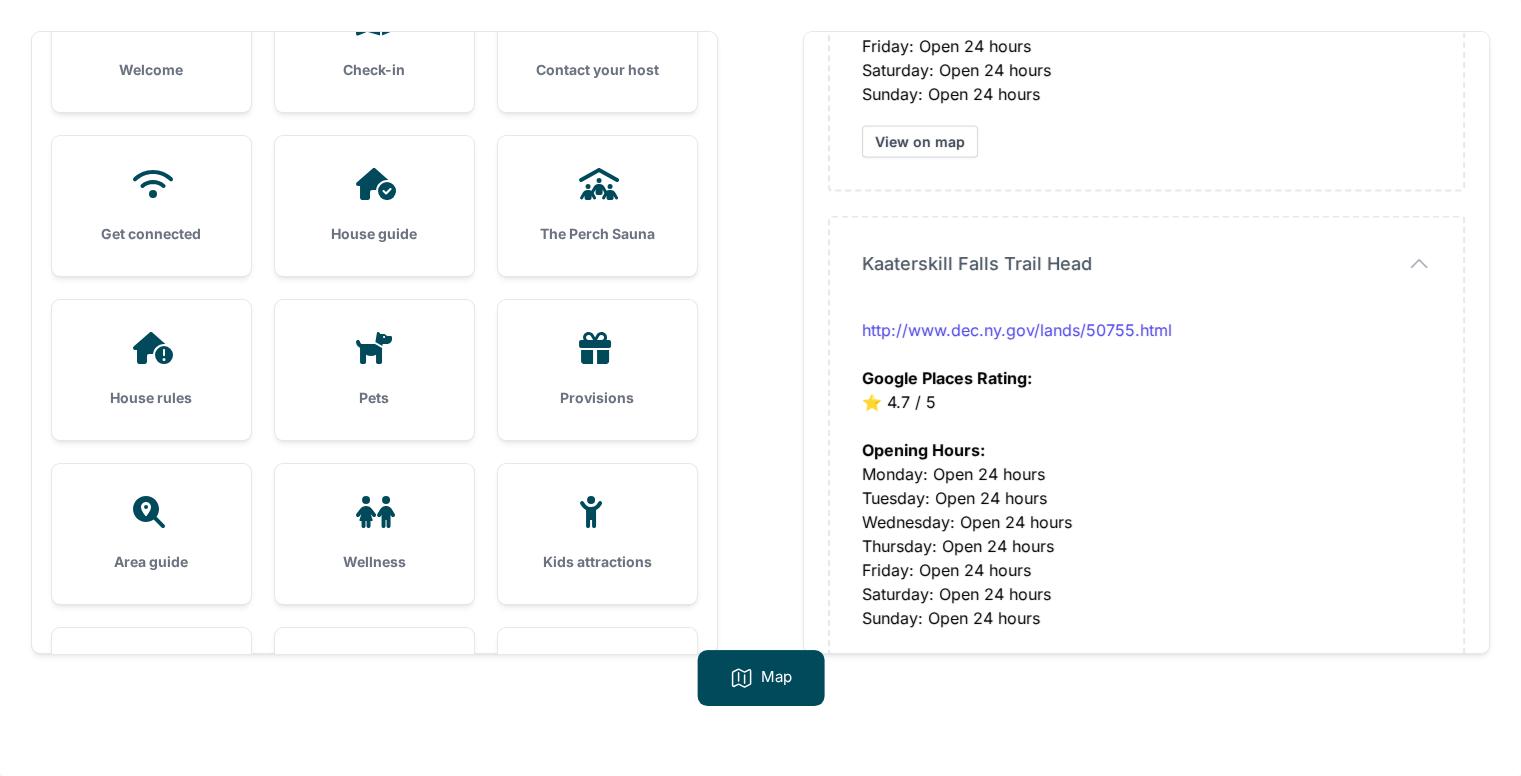 scroll, scrollTop: 4116, scrollLeft: 0, axis: vertical 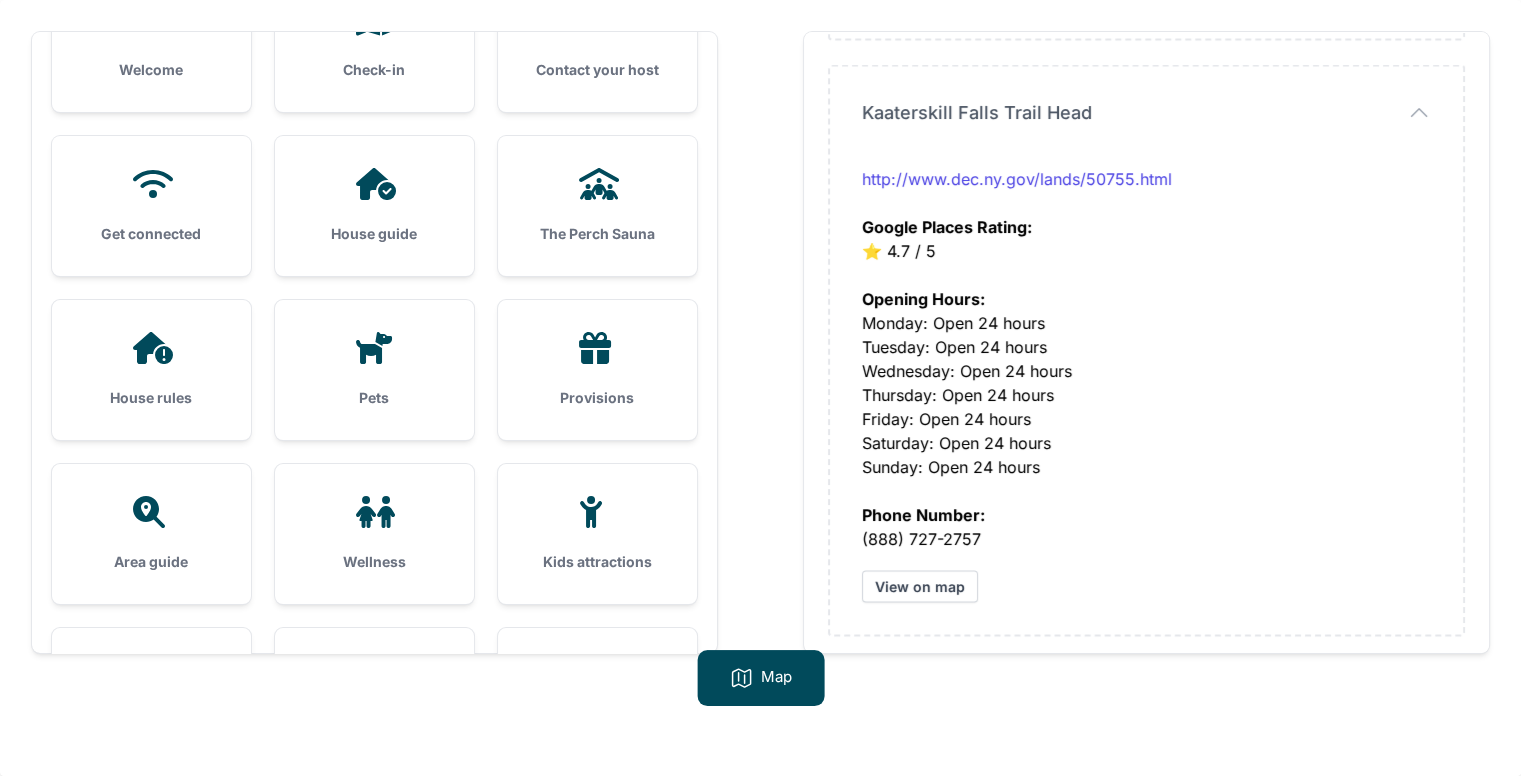 click 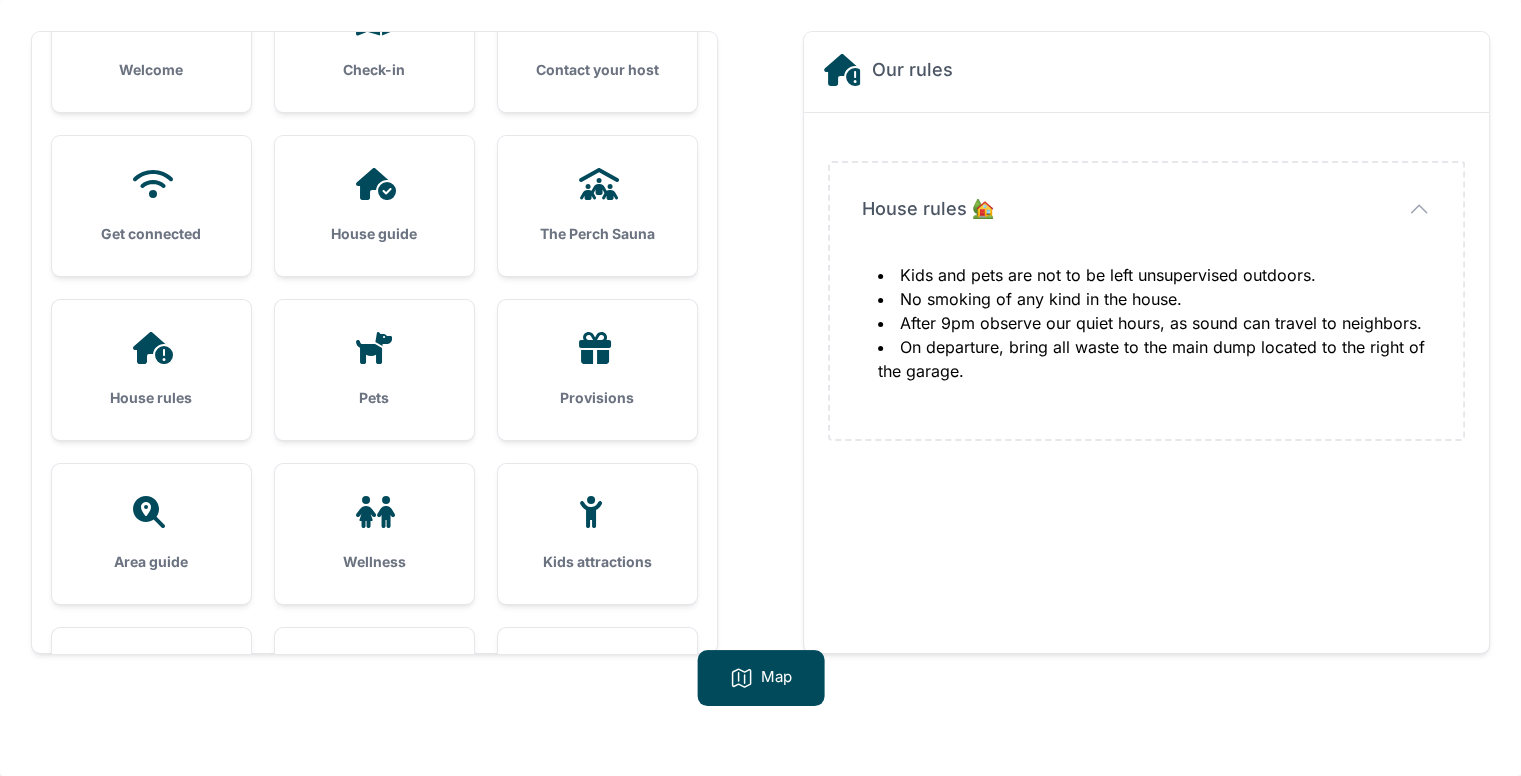 click on "Provisions" at bounding box center [597, 370] 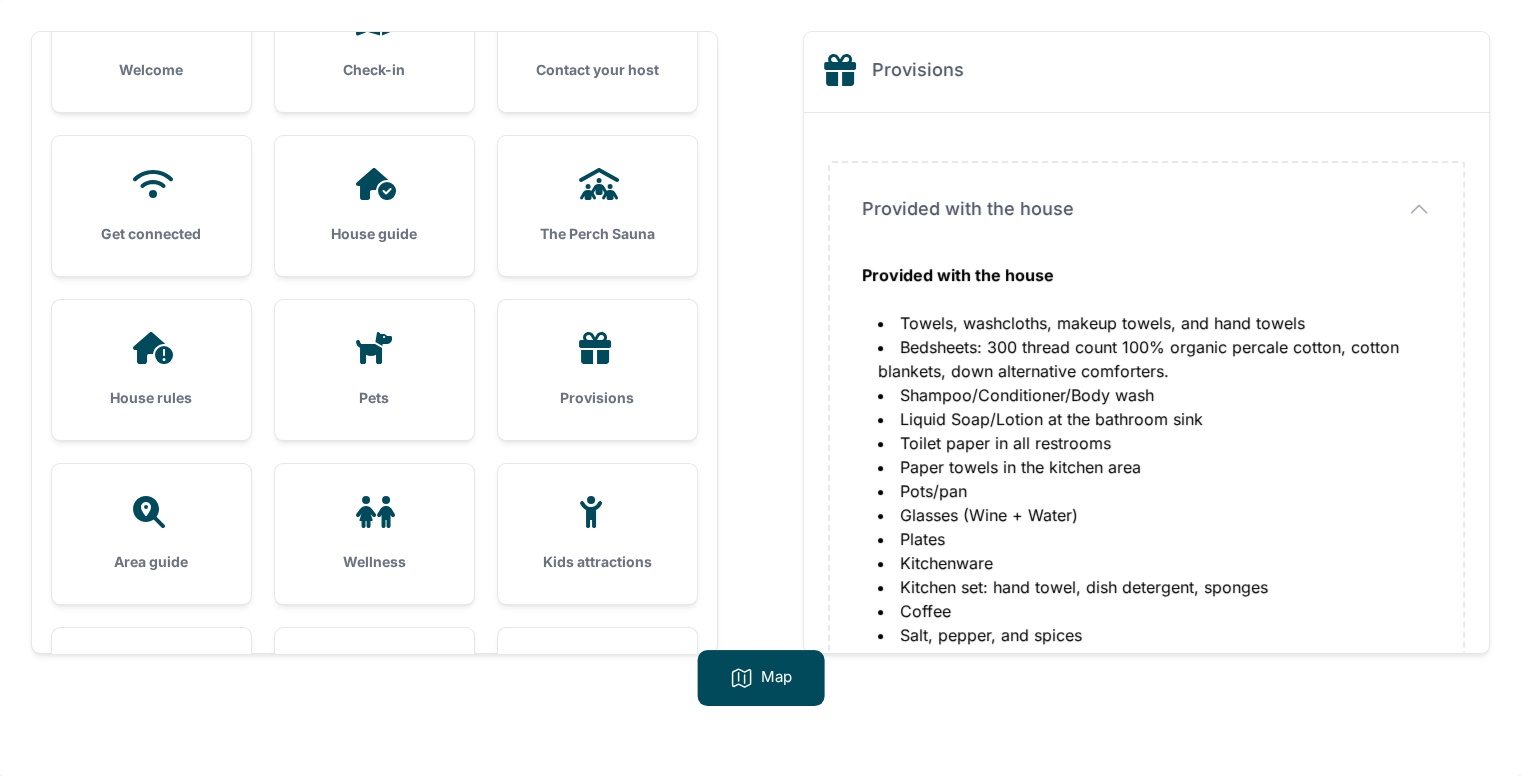 click on "Provisions" at bounding box center (597, 370) 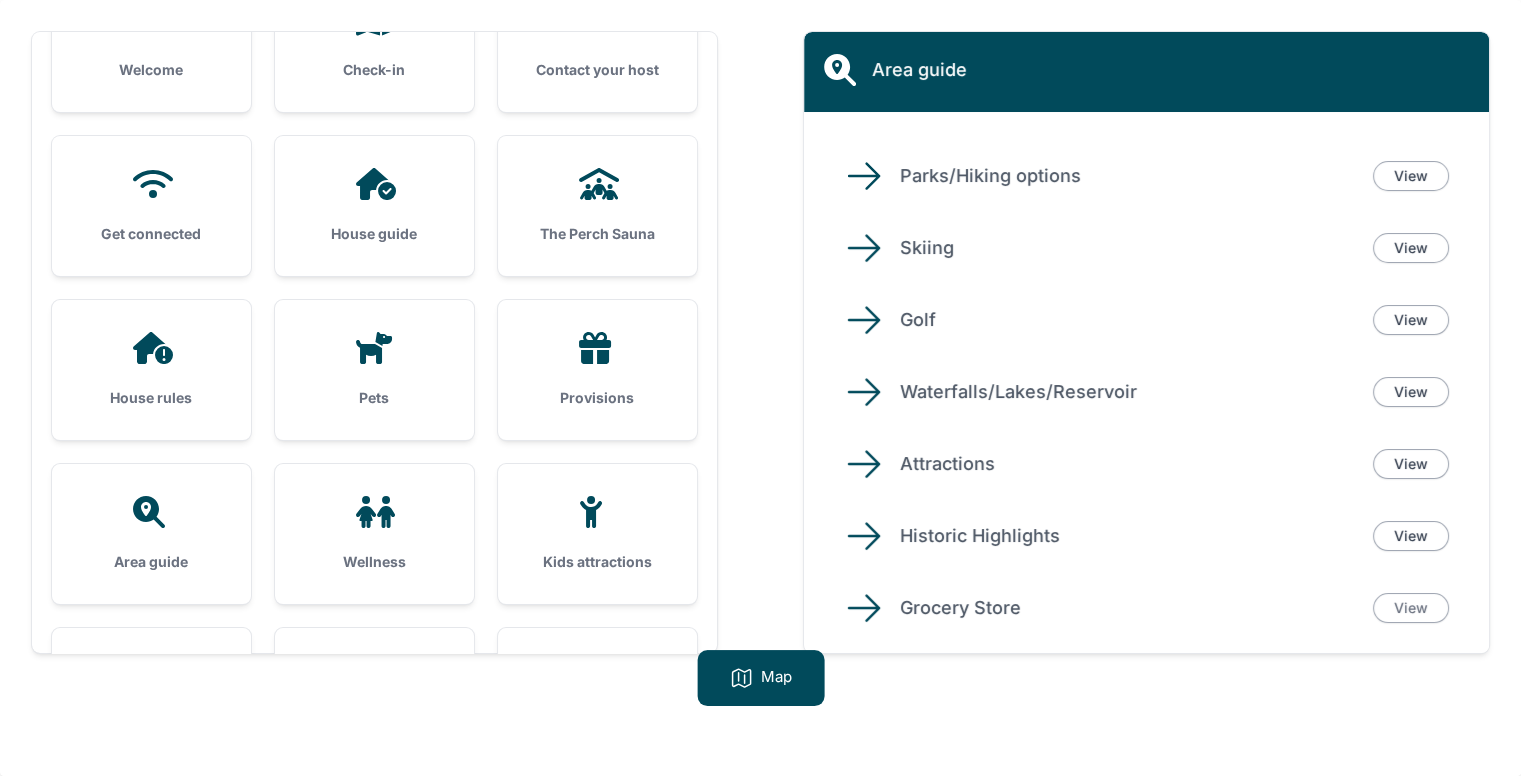 click on "View" at bounding box center (1411, 608) 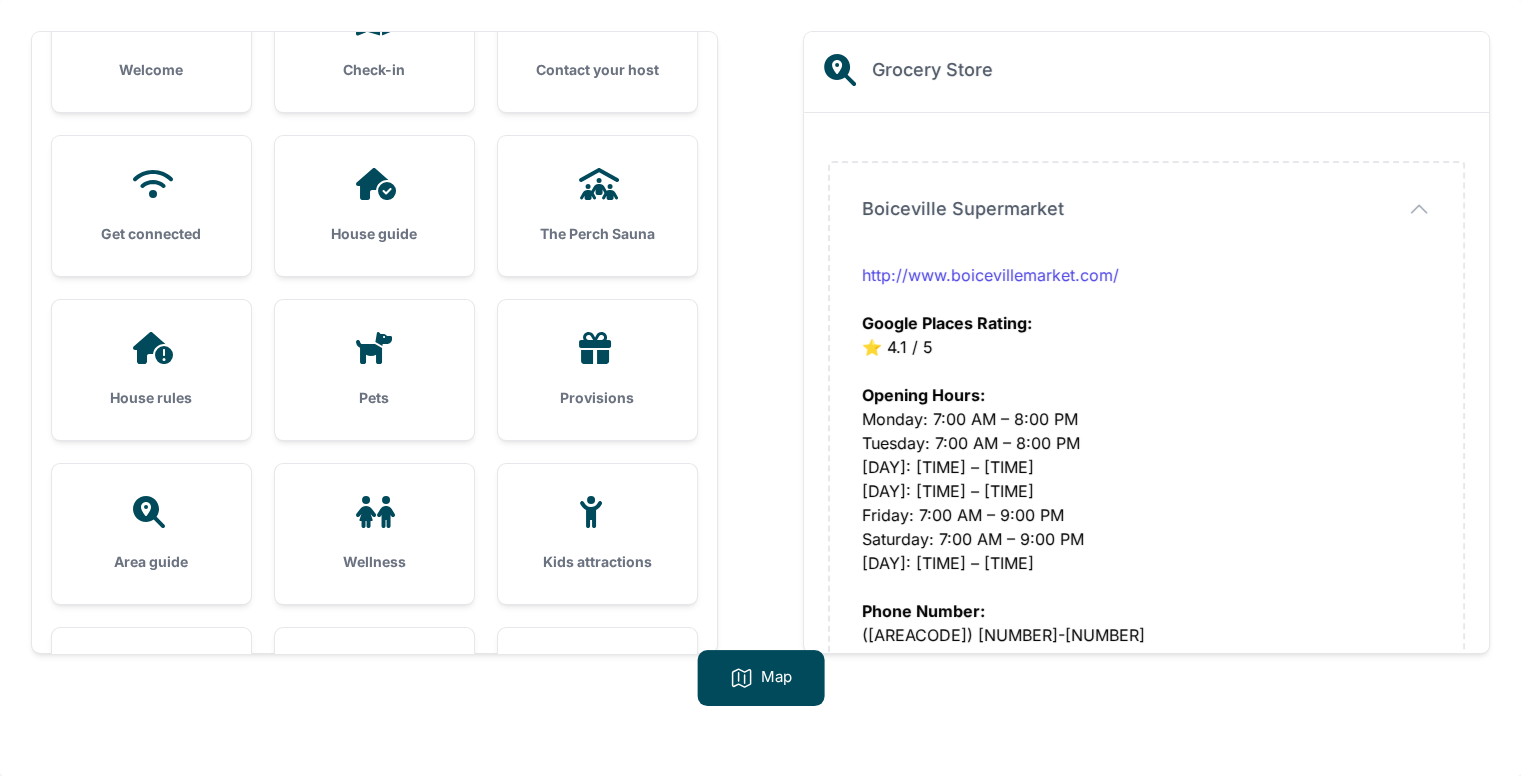 click on "Opening Hours:   Monday: 7:00 AM – 8:00 PM Tuesday: 7:00 AM – 8:00 PM Wednesday: 7:00 AM – 8:00 PM Thursday: 7:00 AM – 8:00 PM Friday: 7:00 AM – 9:00 PM Saturday: 7:00 AM – 9:00 PM Sunday: 8:00 AM – 8:00 PM" at bounding box center (1146, 467) 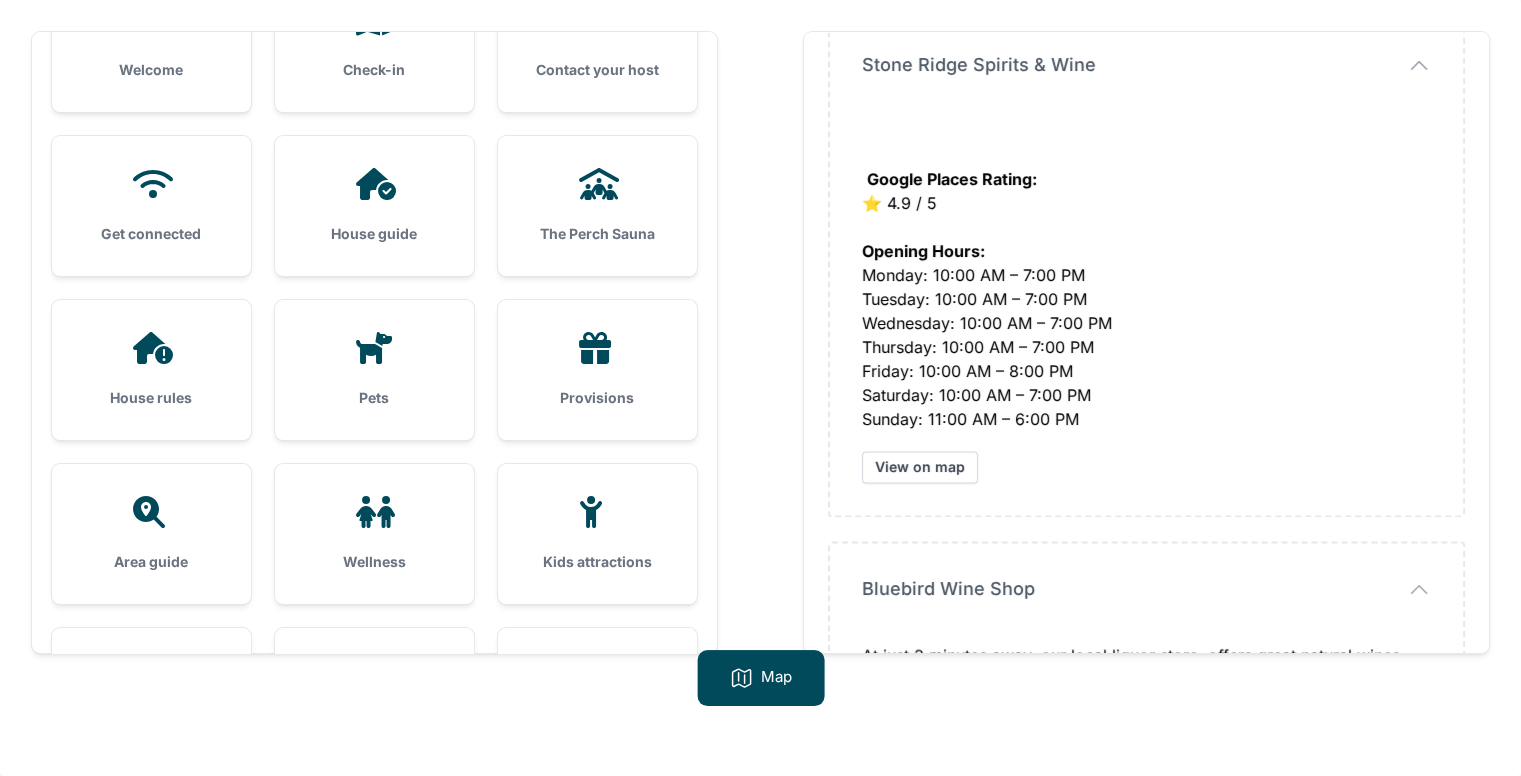 scroll, scrollTop: 3129, scrollLeft: 0, axis: vertical 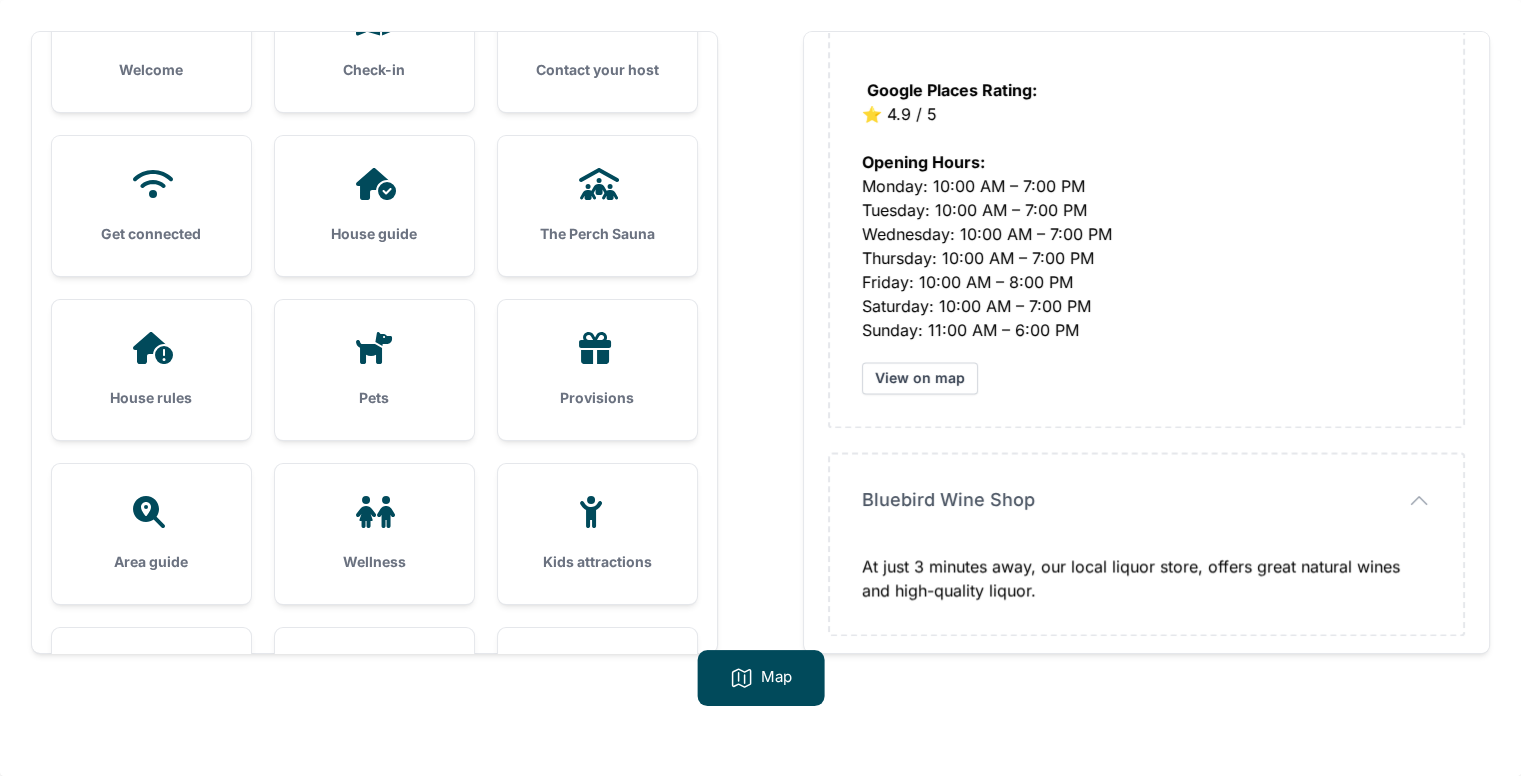 click on "Welcome
Check-in
Contact your host
Get connected
House guide" at bounding box center (374, 342) 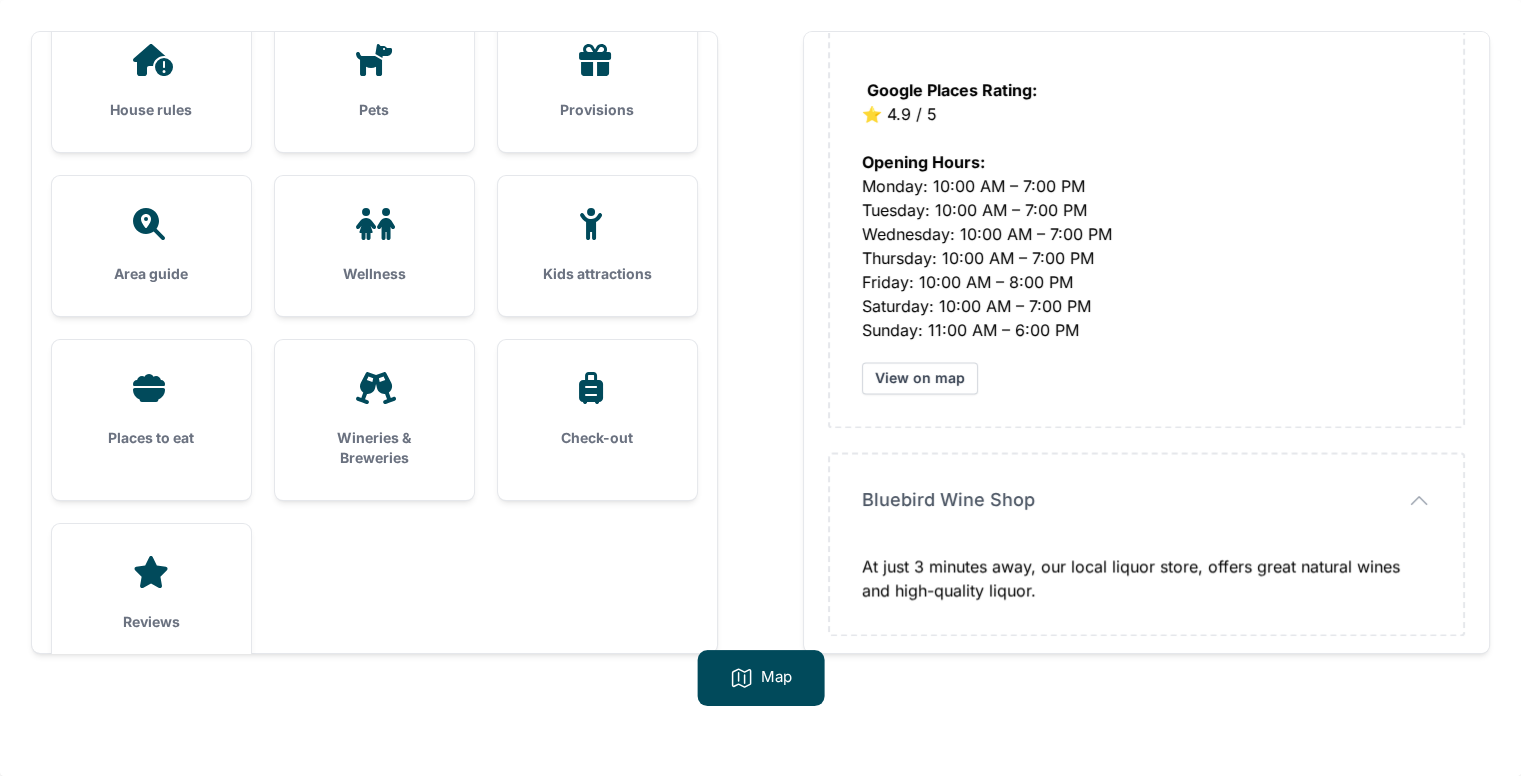 scroll, scrollTop: 399, scrollLeft: 0, axis: vertical 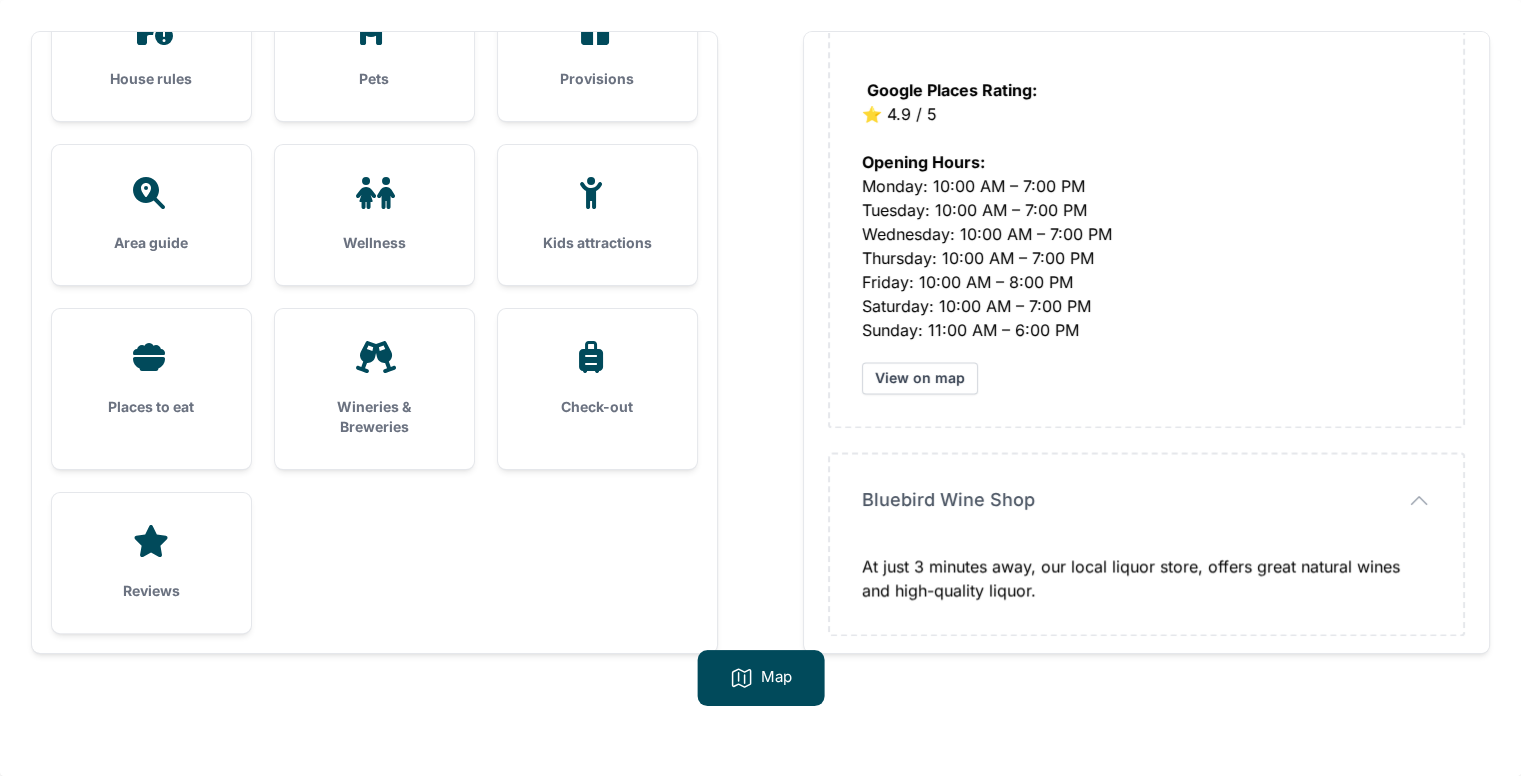 click on "Places to eat" at bounding box center (151, 379) 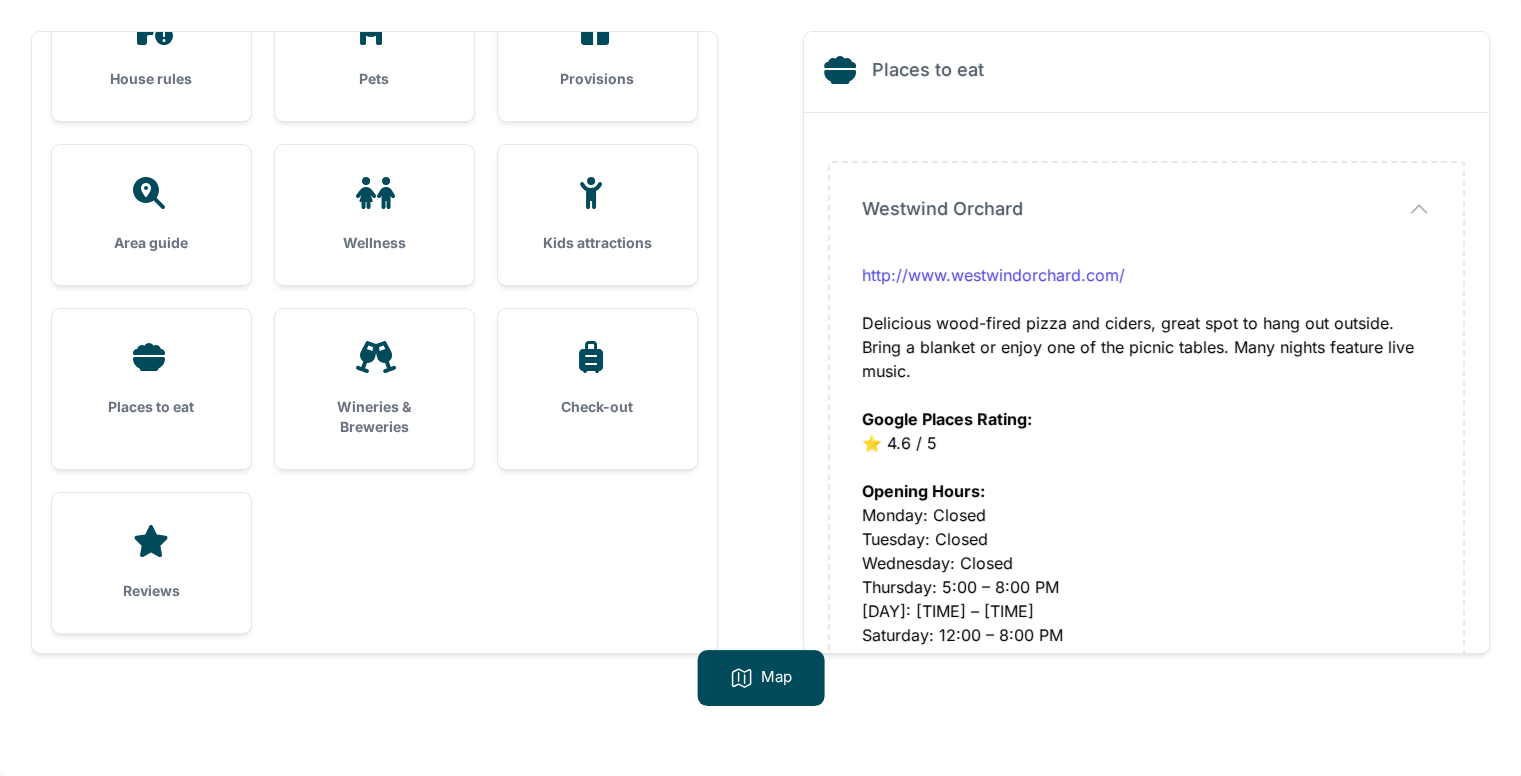 click on "Opening Hours:   Monday: Closed Tuesday: Closed Wednesday: Closed Thursday: 5:00 – 8:00 PM Friday: 5:00 – 8:00 PM Saturday: 12:00 – 8:00 PM Sunday: 12:00 – 8:00 PM" at bounding box center [1146, 563] 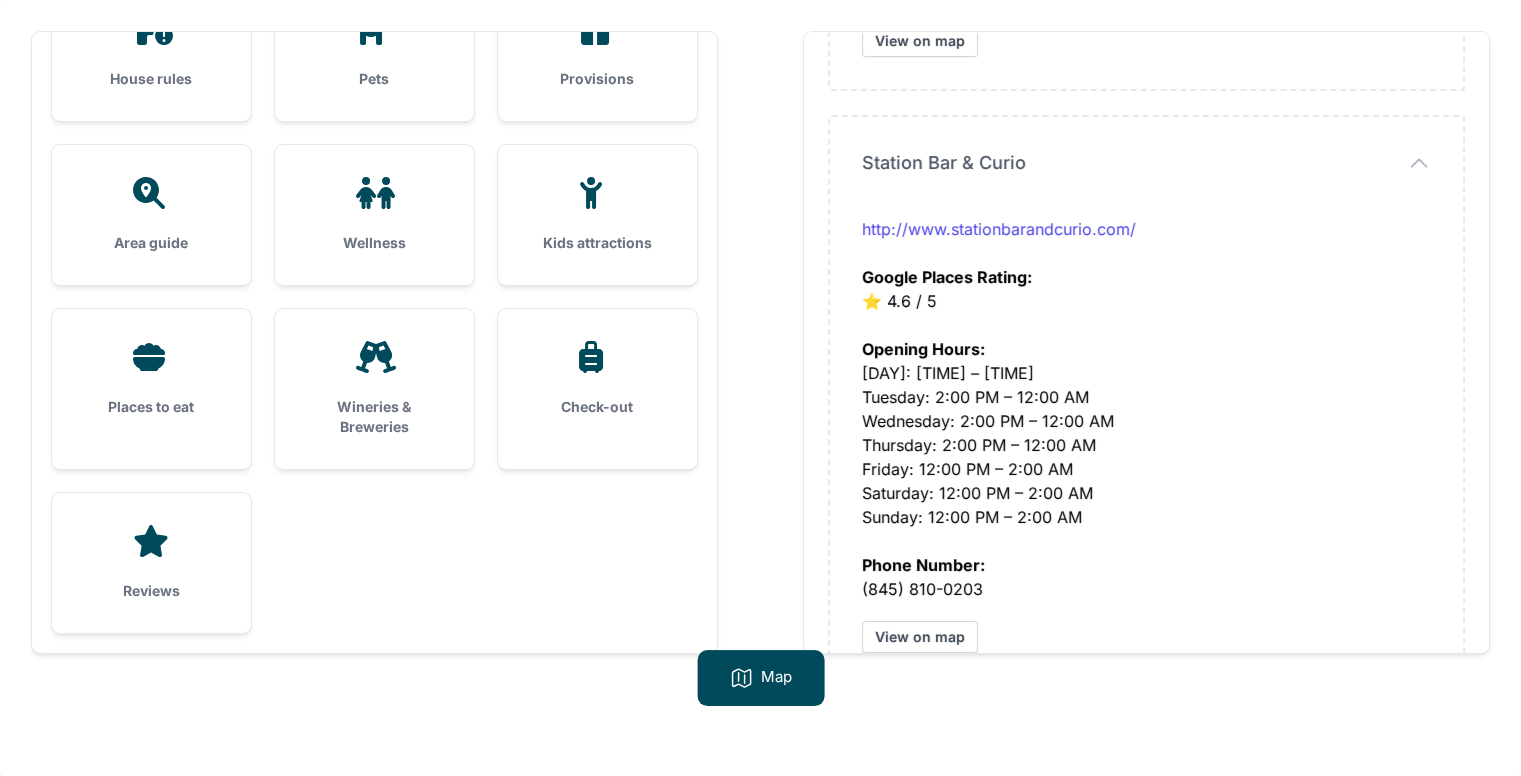 scroll, scrollTop: 6890, scrollLeft: 0, axis: vertical 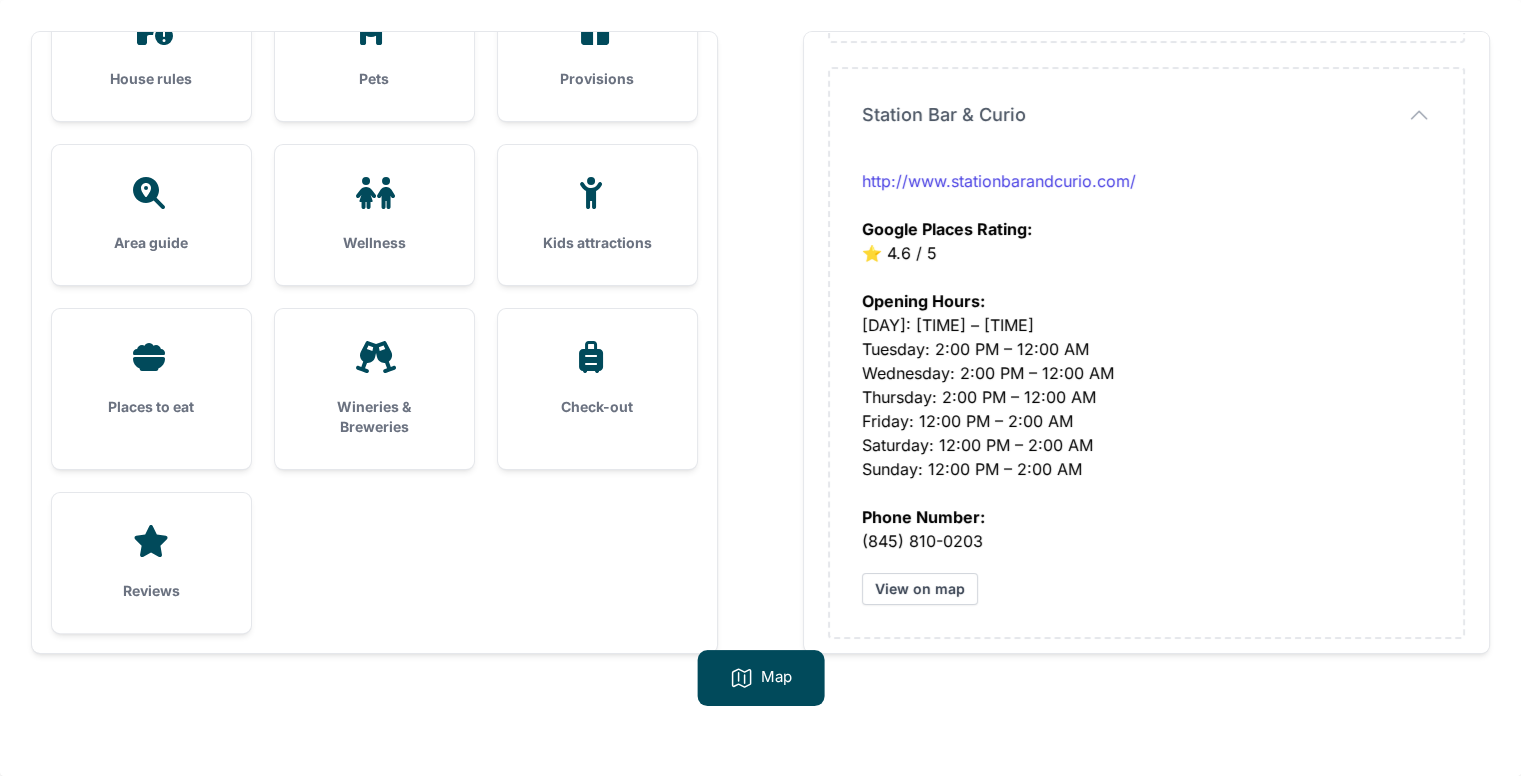 click on "Wineries & Breweries" at bounding box center (374, 389) 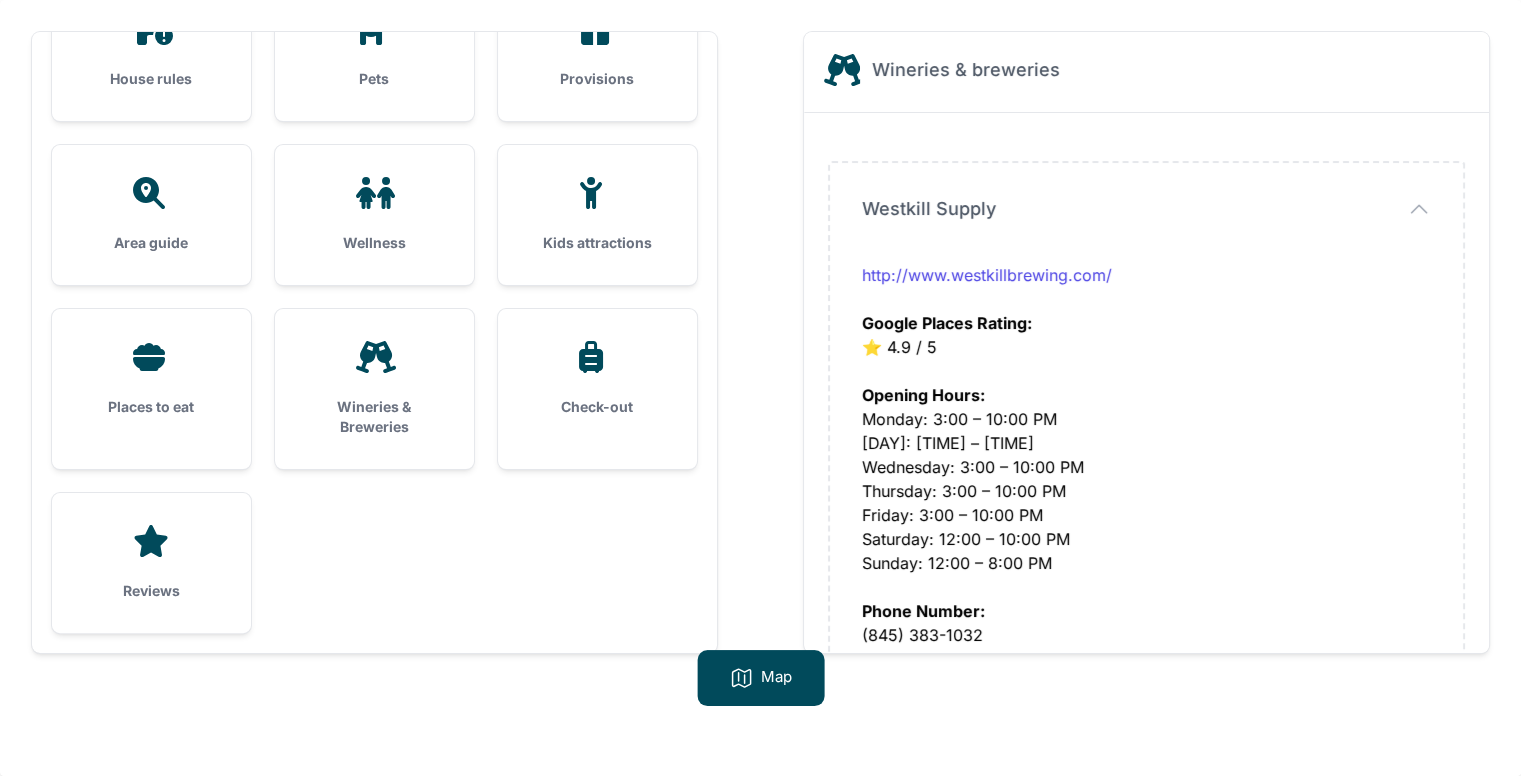 click on "Wineries & Breweries" at bounding box center (374, 389) 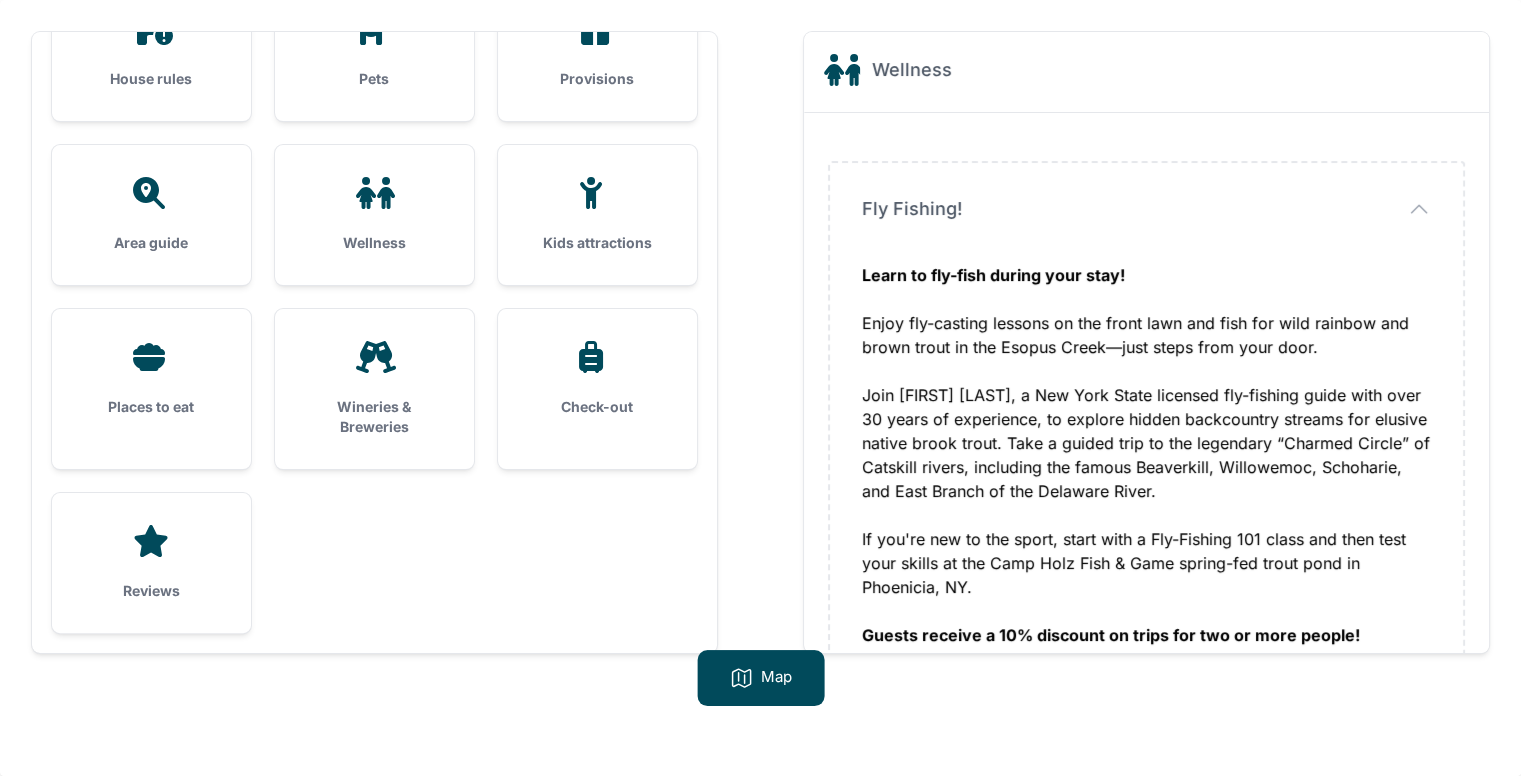click on "Wineries & Breweries" at bounding box center [374, 417] 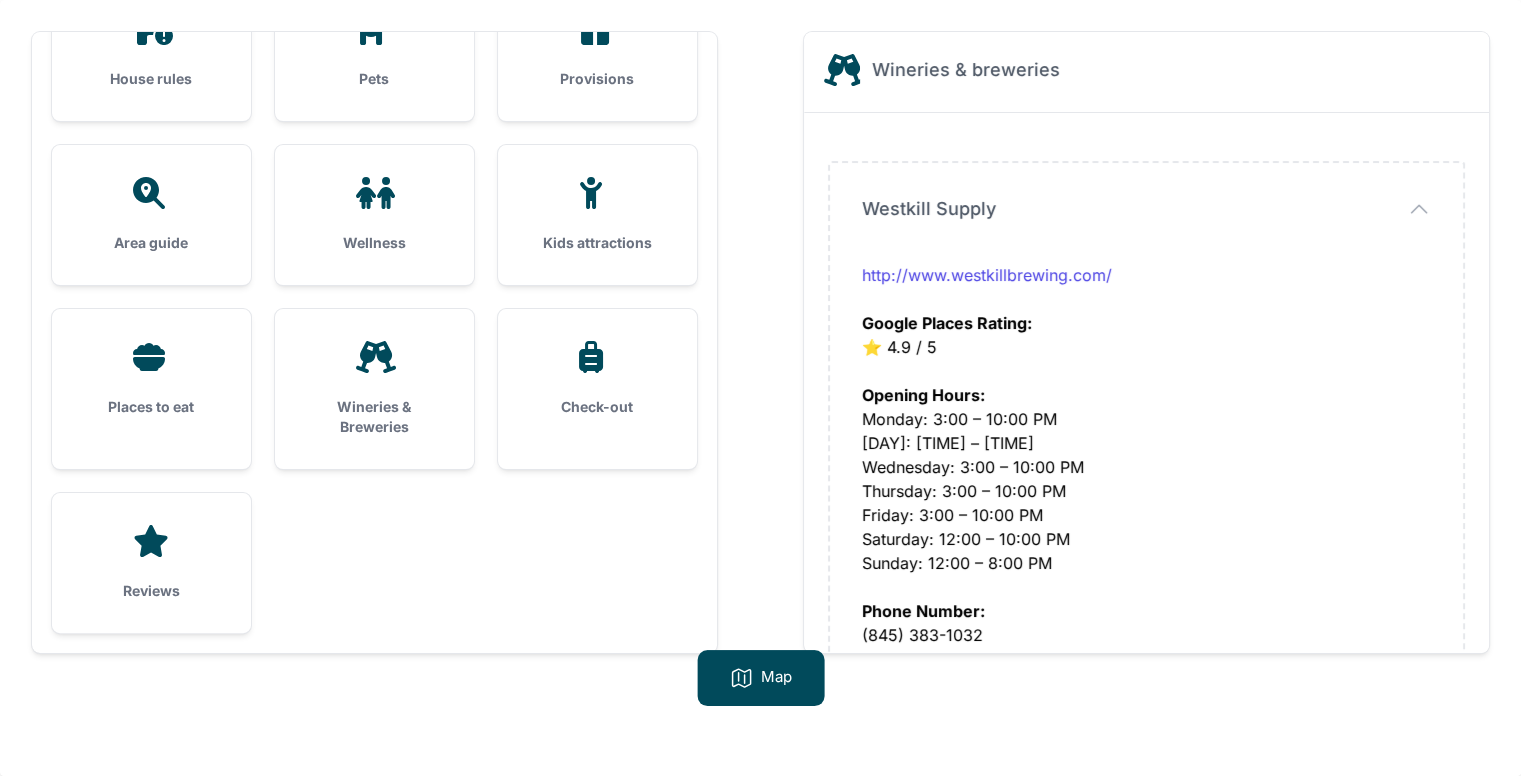 click on "Wineries & Breweries" at bounding box center [374, 389] 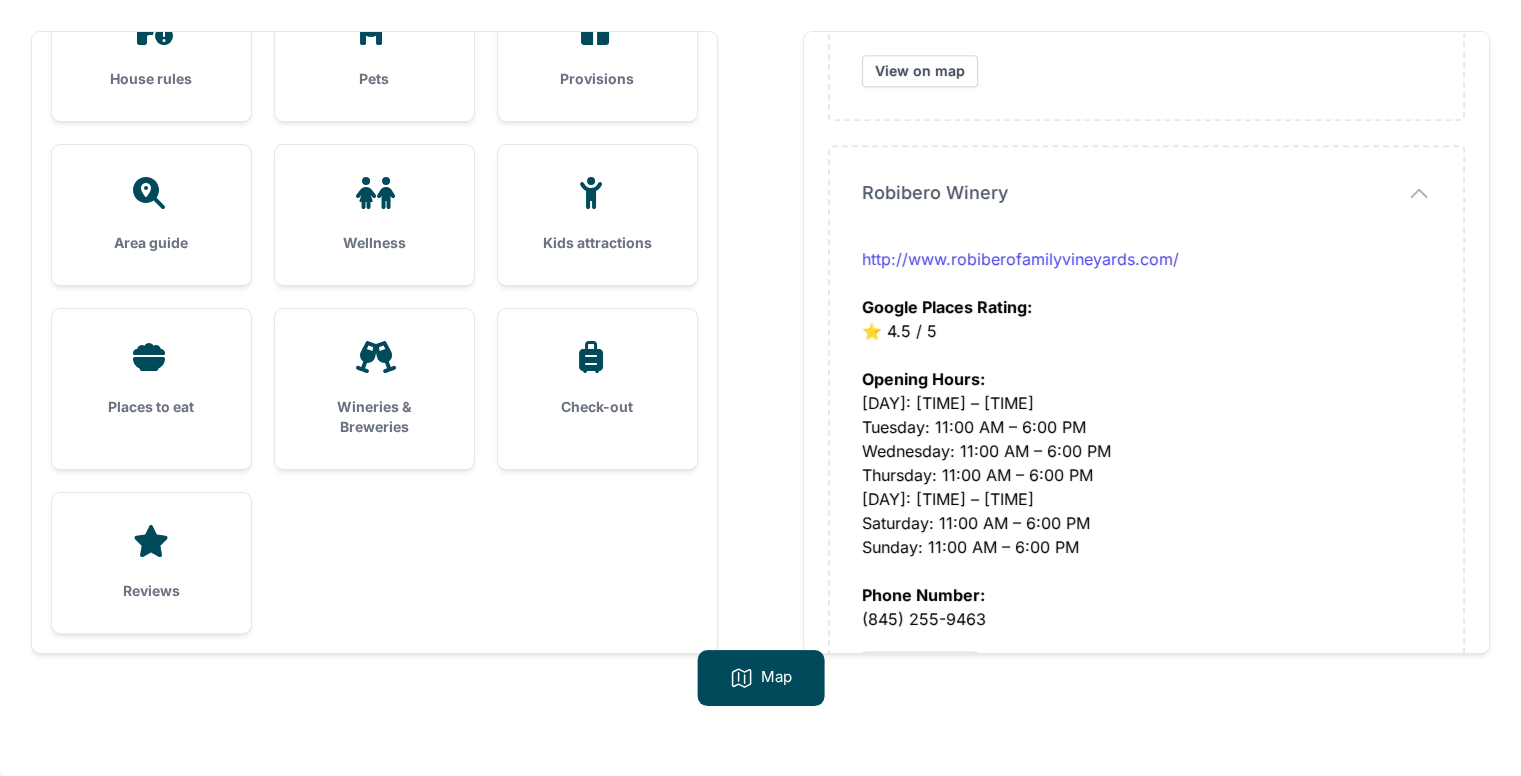 scroll, scrollTop: 2600, scrollLeft: 0, axis: vertical 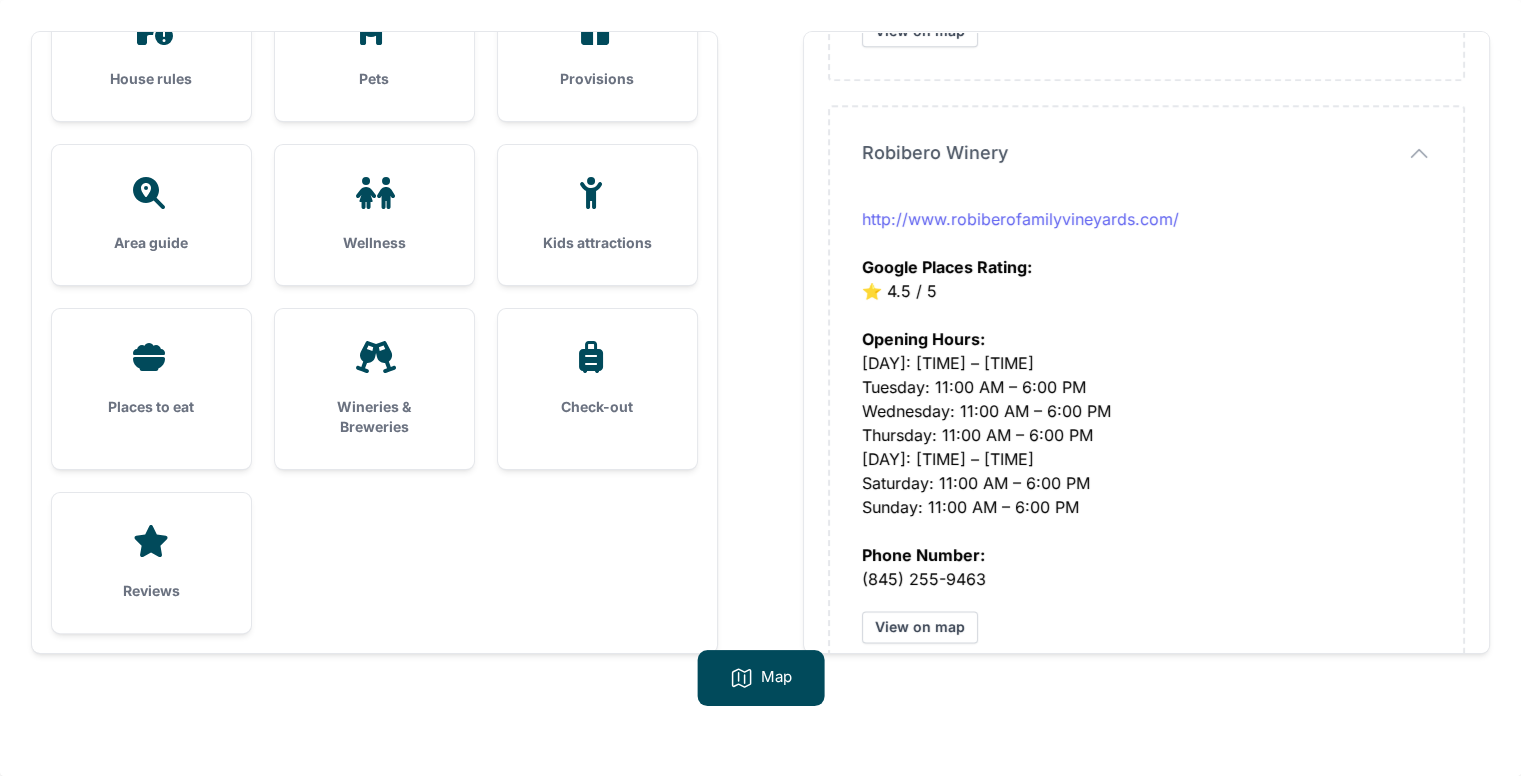 click on "http://www.robiberofamilyvineyards.com/" at bounding box center [1020, 219] 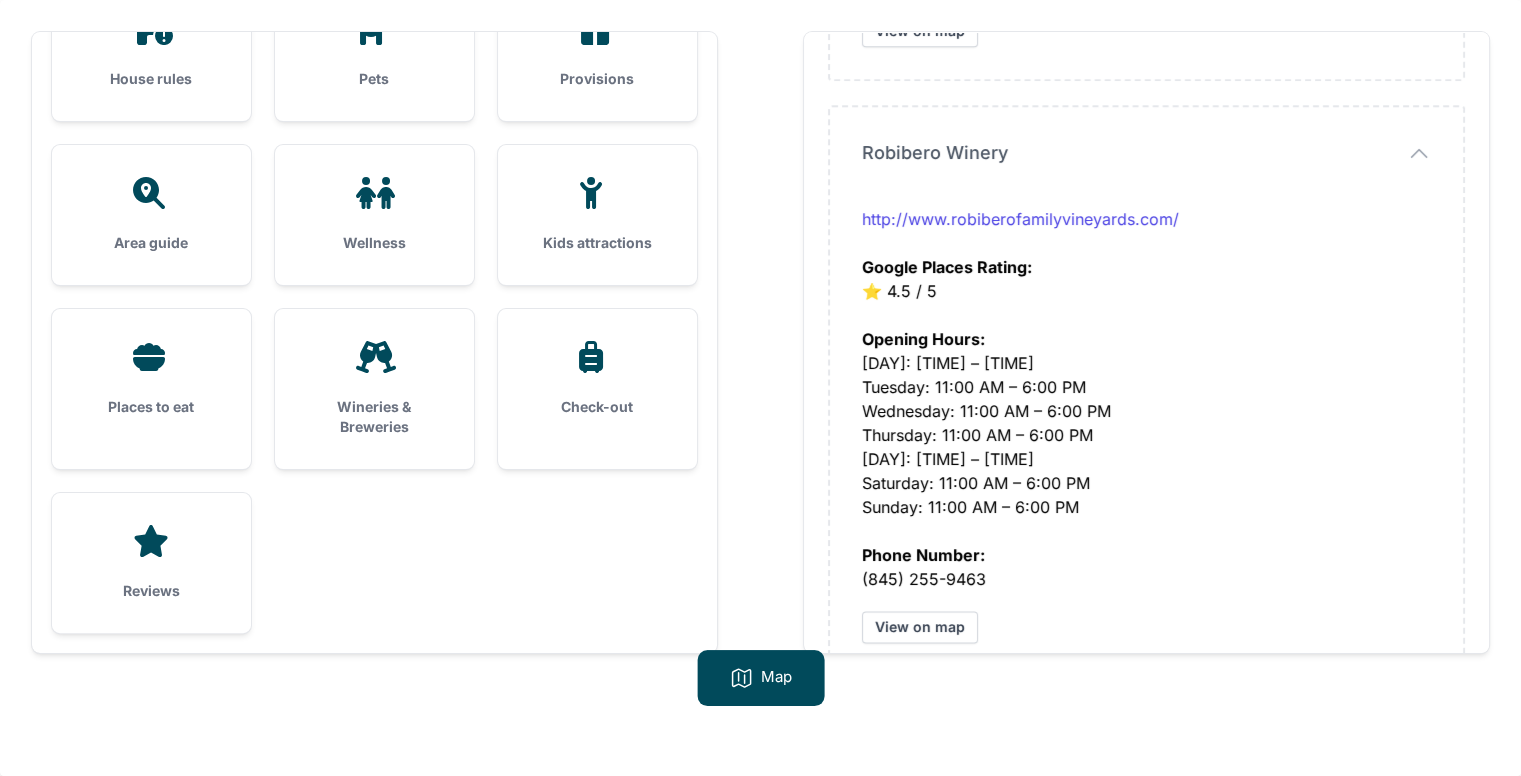click on "Phone Number:   ([PHONE])" at bounding box center (1146, 555) 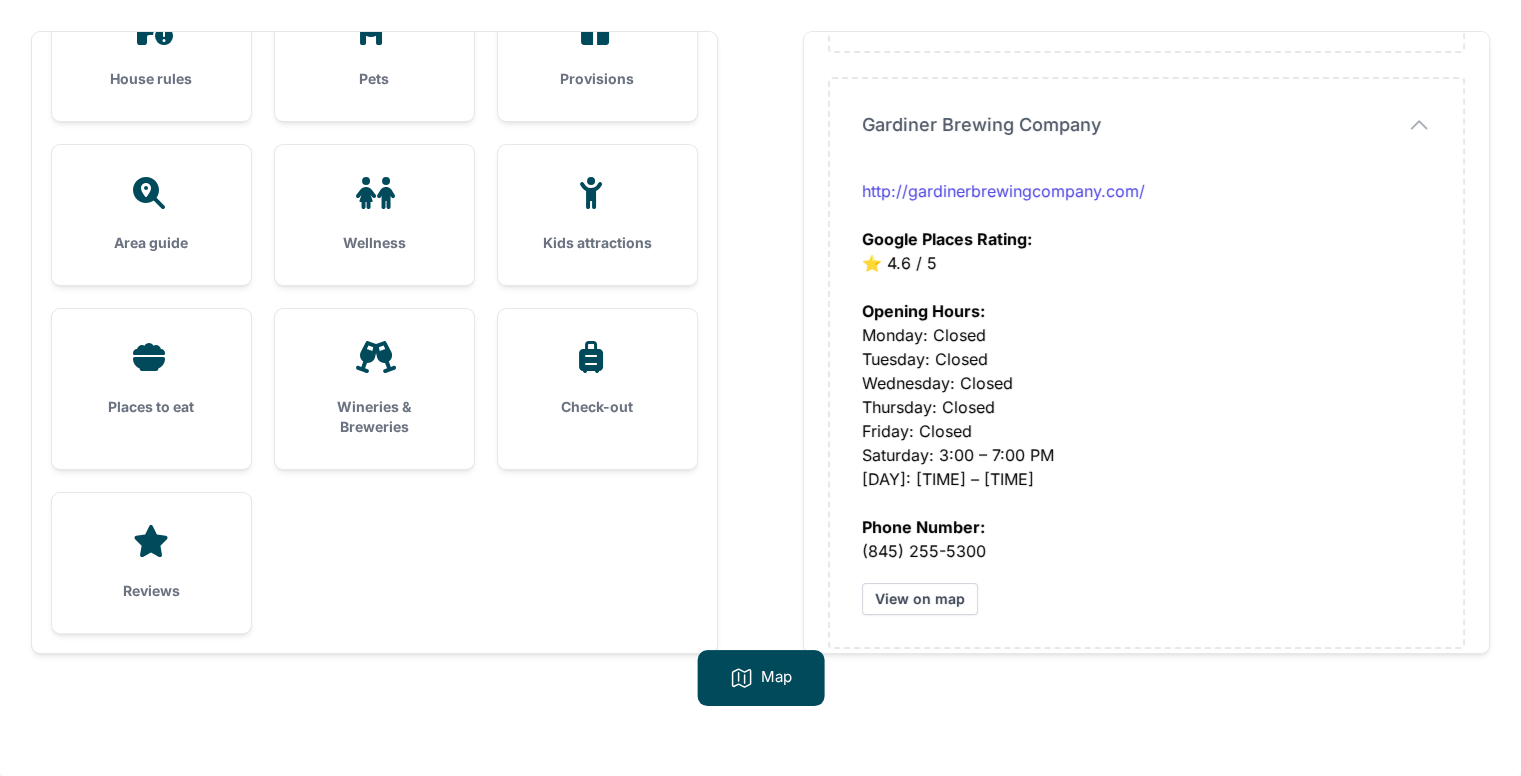 scroll, scrollTop: 6809, scrollLeft: 0, axis: vertical 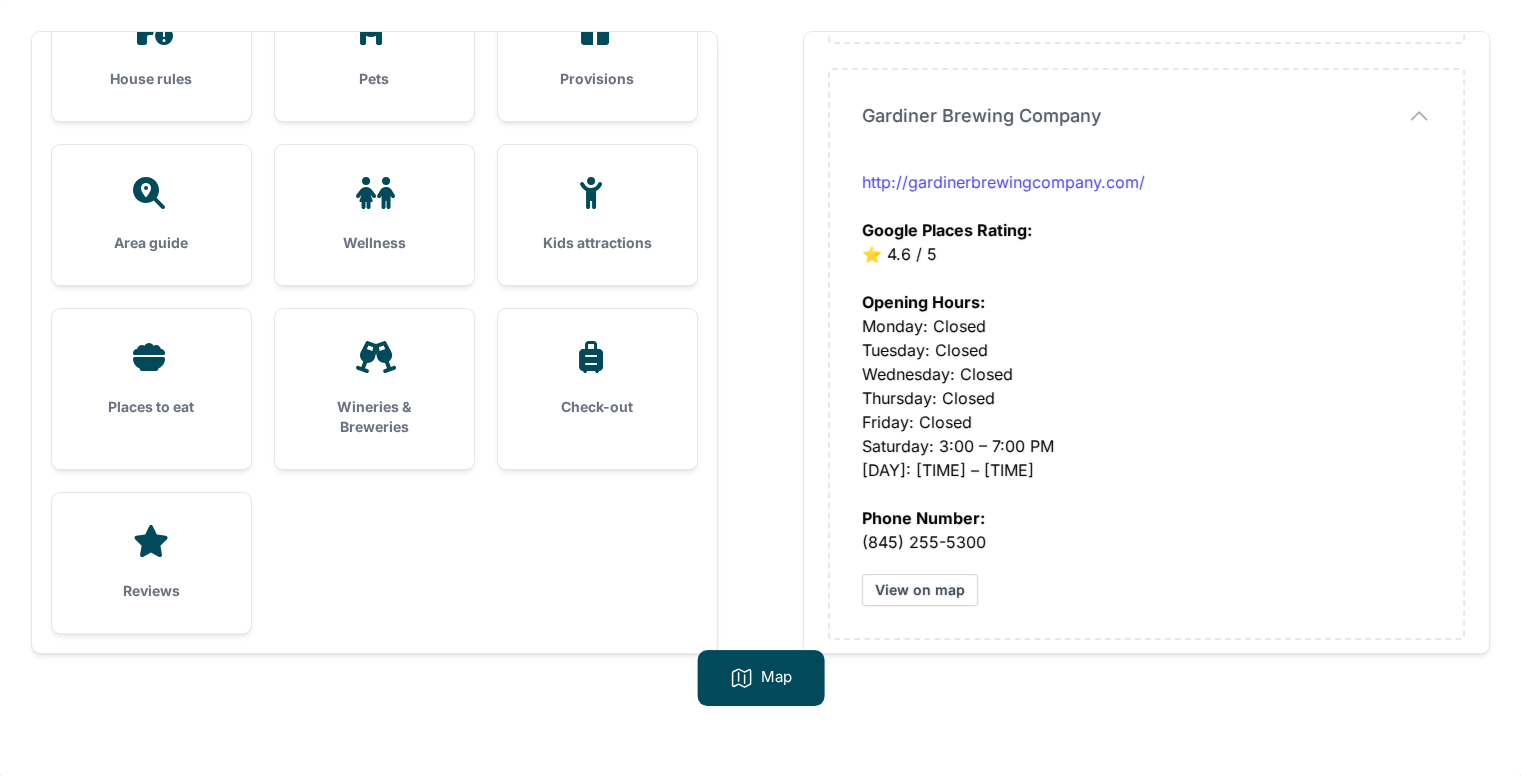 click on "Opening Hours:   Monday: Closed Tuesday: Closed Wednesday: Closed Thursday: Closed Friday: Closed Saturday: 3:00 – 7:00 PM Sunday: 3:00 – 7:00 PM" at bounding box center (1146, 374) 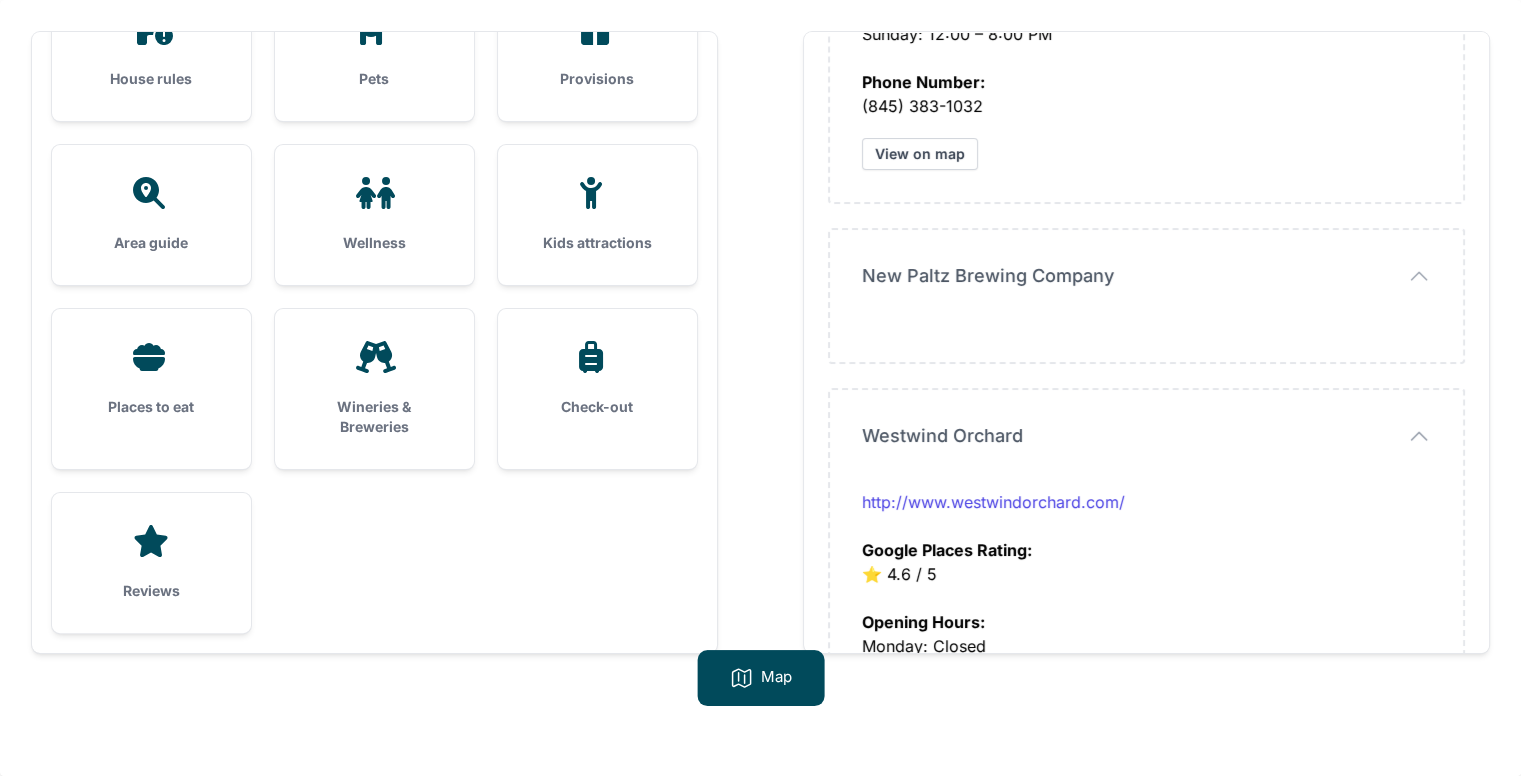 scroll, scrollTop: 569, scrollLeft: 0, axis: vertical 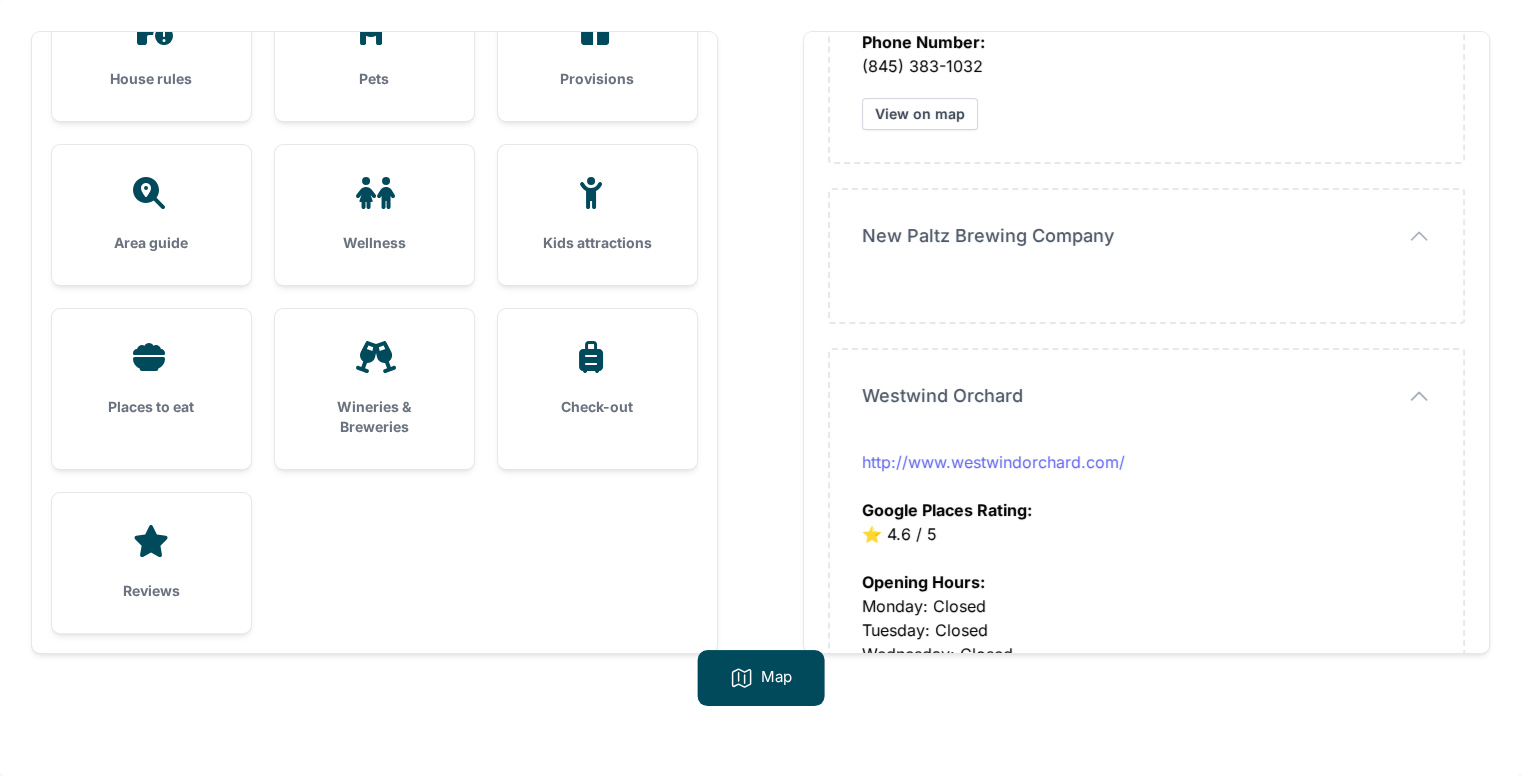 click on "http://www.westwindorchard.com/" at bounding box center [993, 462] 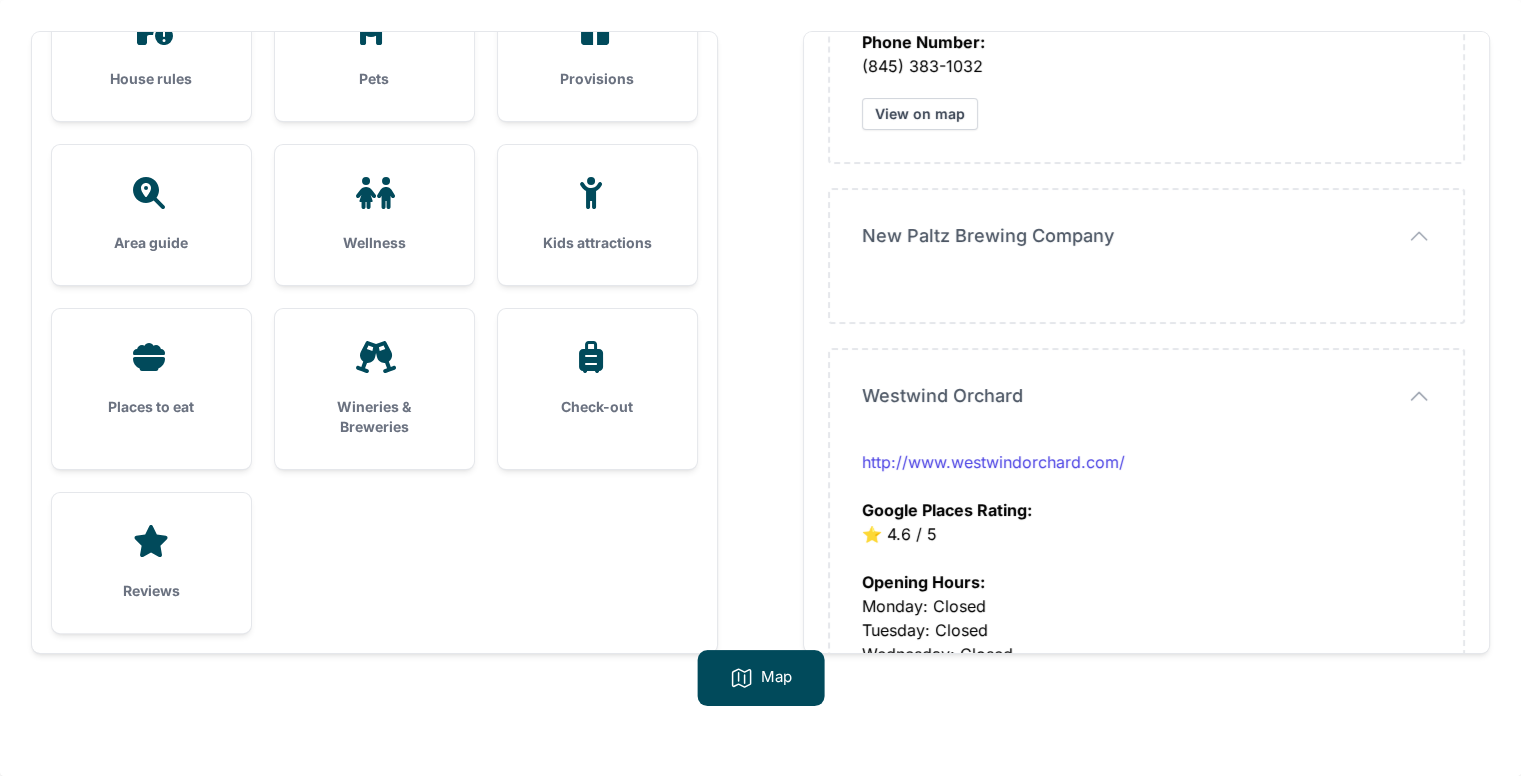 click on "Wineries & Breweries" at bounding box center [374, 389] 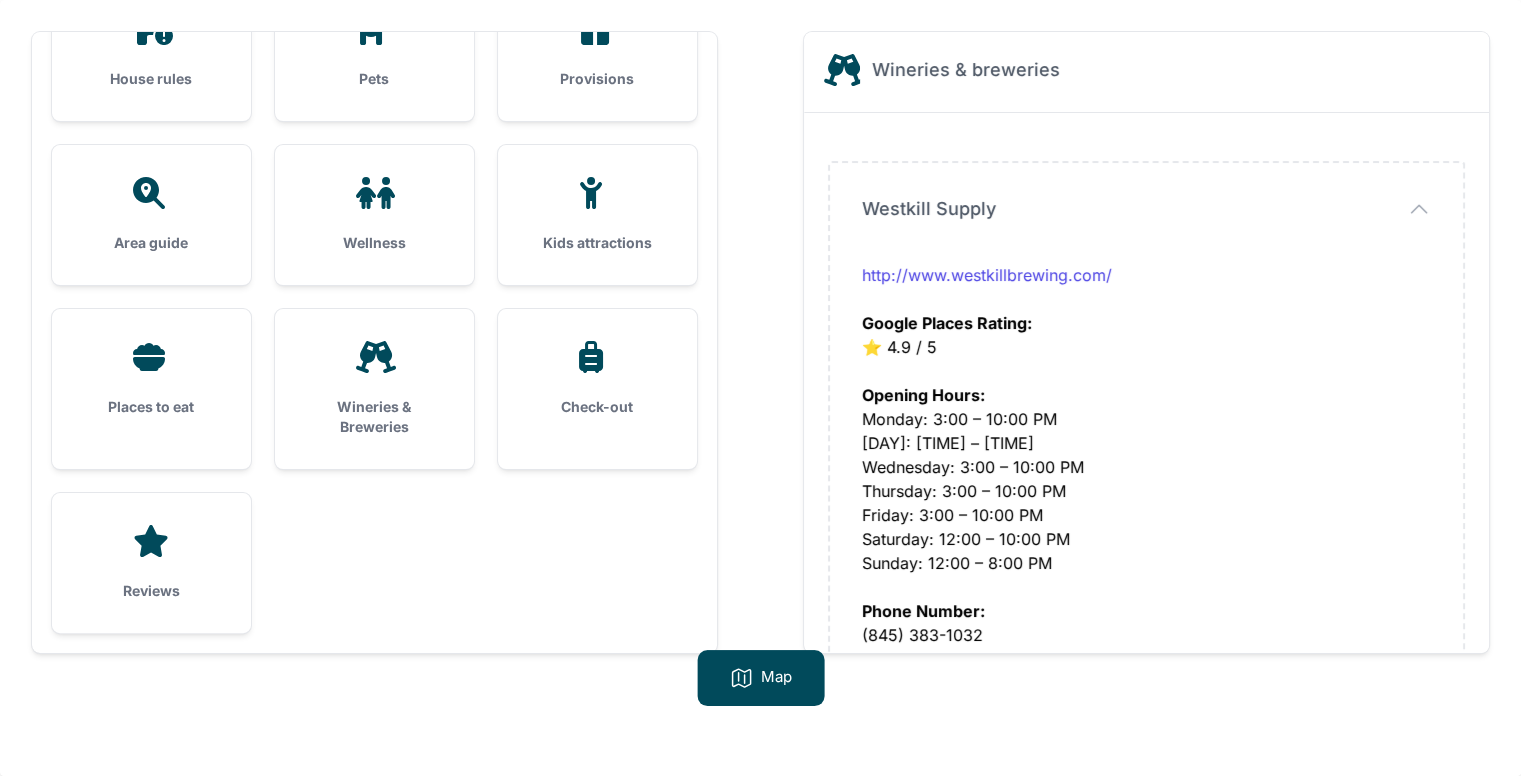 click on "http://www.westkillbrewing.com/     Google Places Rating:    ⭐️ 4.9 / 5" at bounding box center (1146, 311) 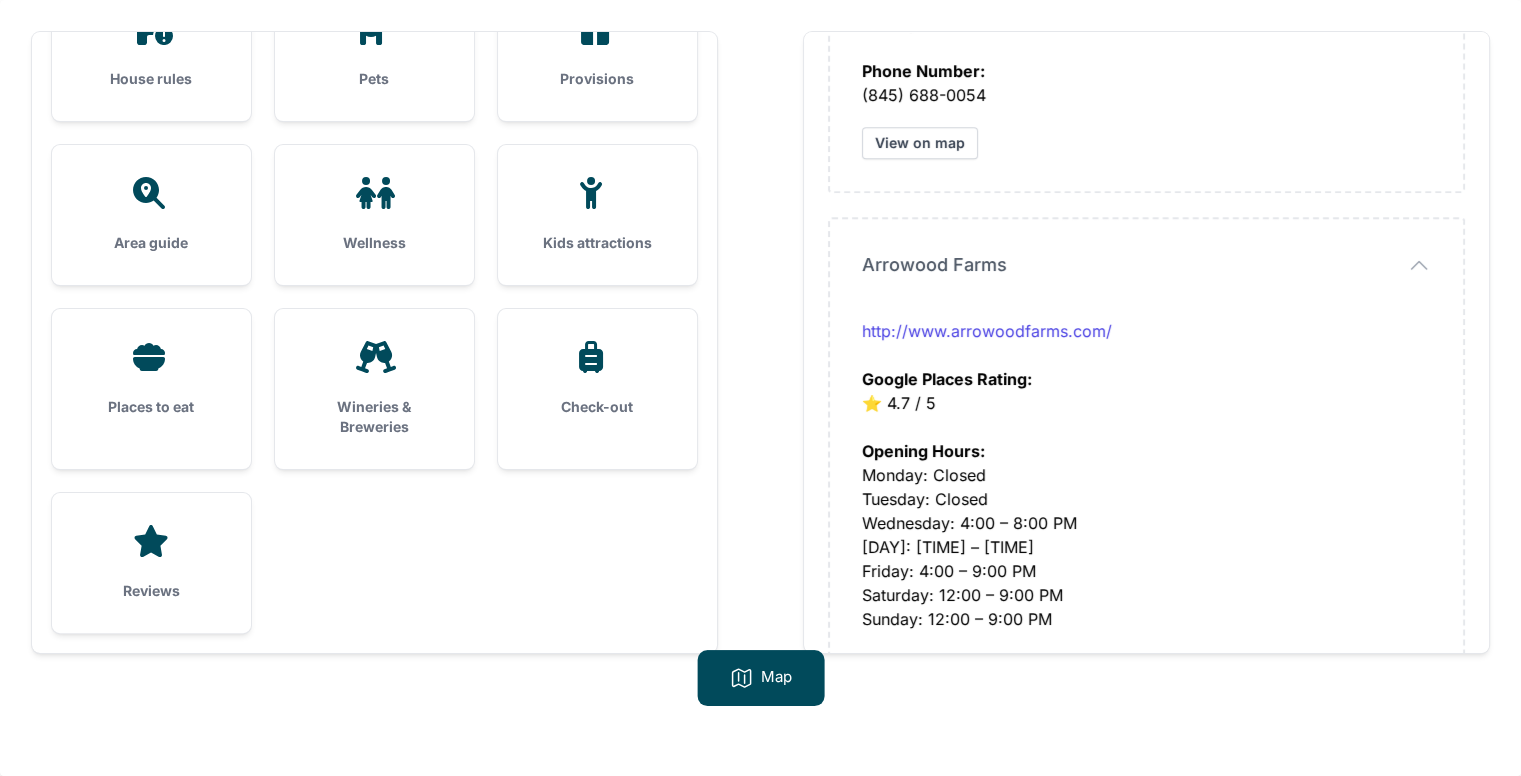 scroll, scrollTop: 1920, scrollLeft: 0, axis: vertical 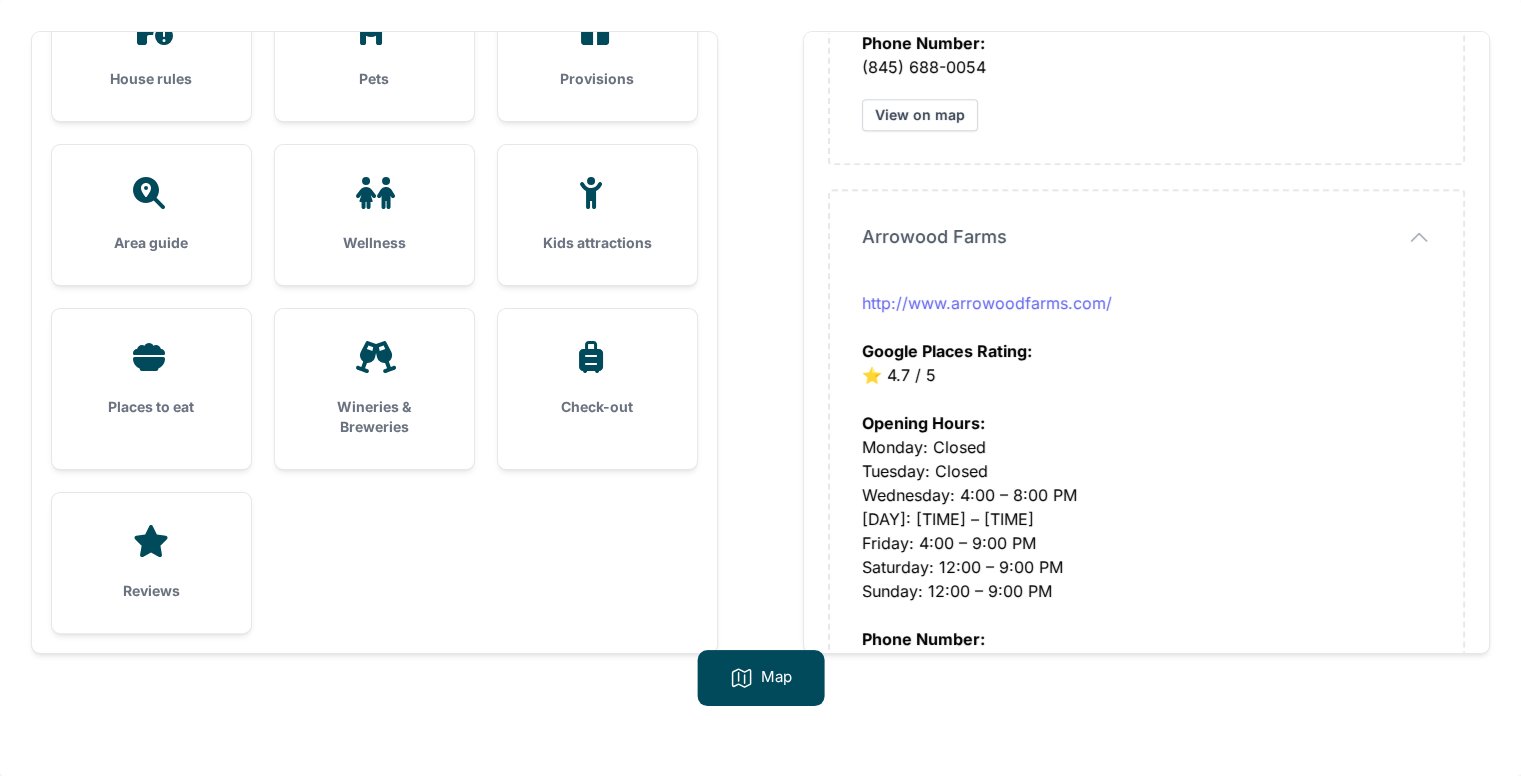 click on "http://www.arrowoodfarms.com/" at bounding box center (987, 303) 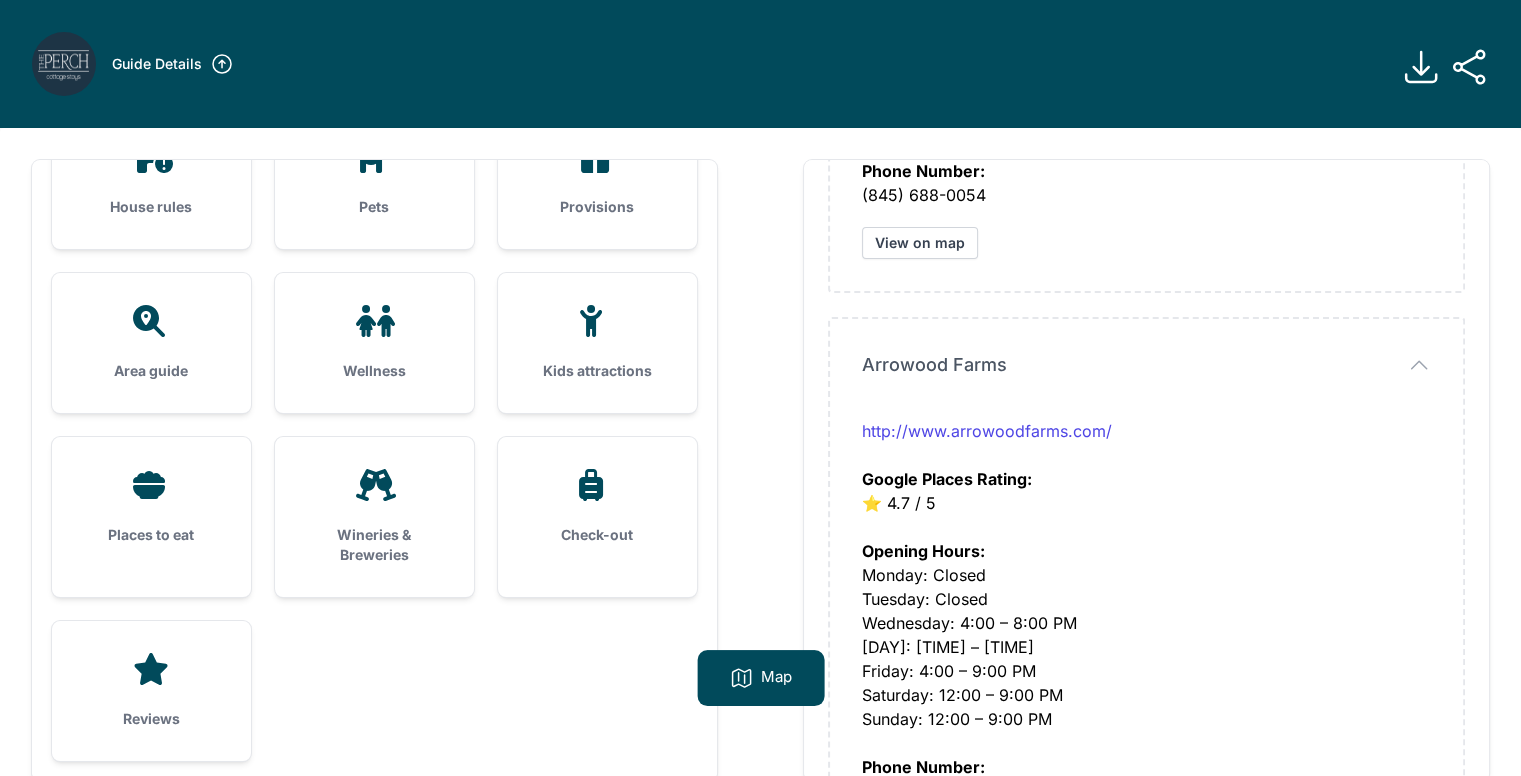click 